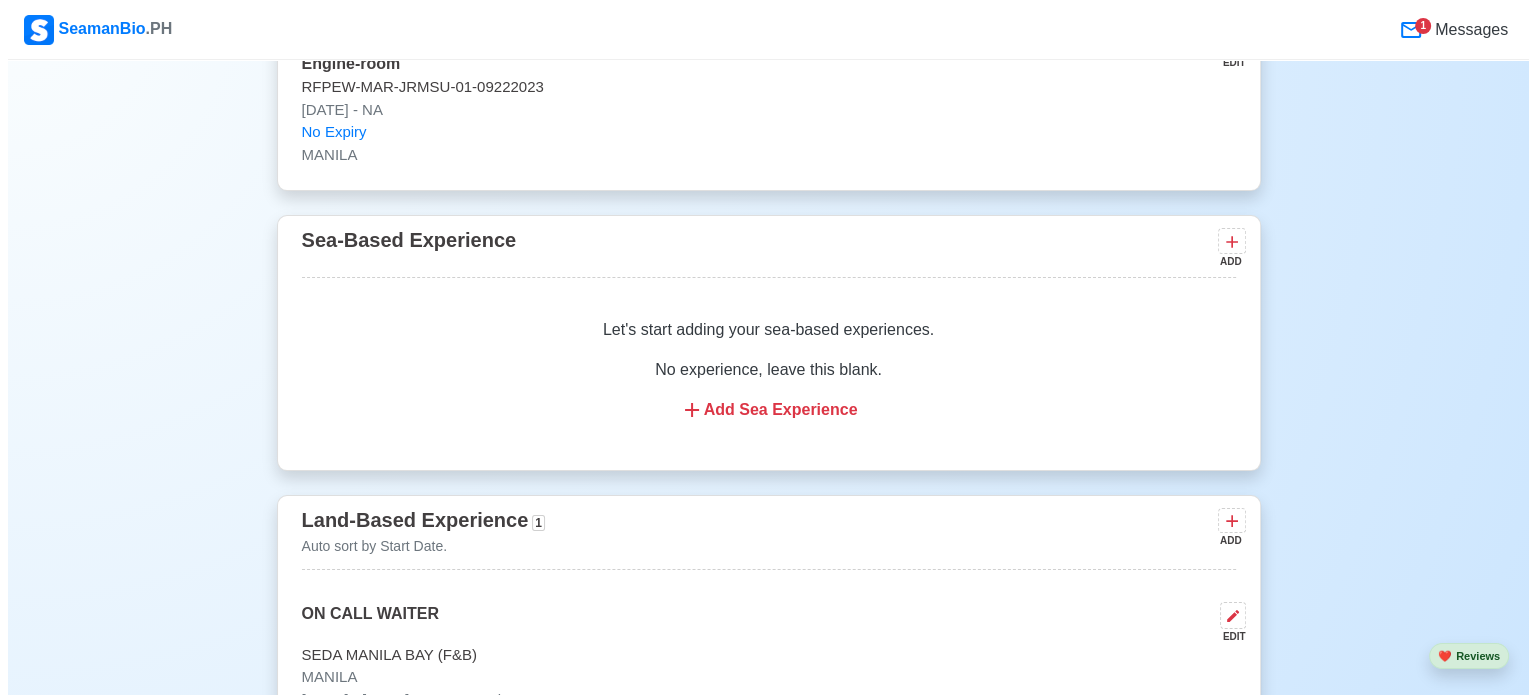 scroll, scrollTop: 5327, scrollLeft: 0, axis: vertical 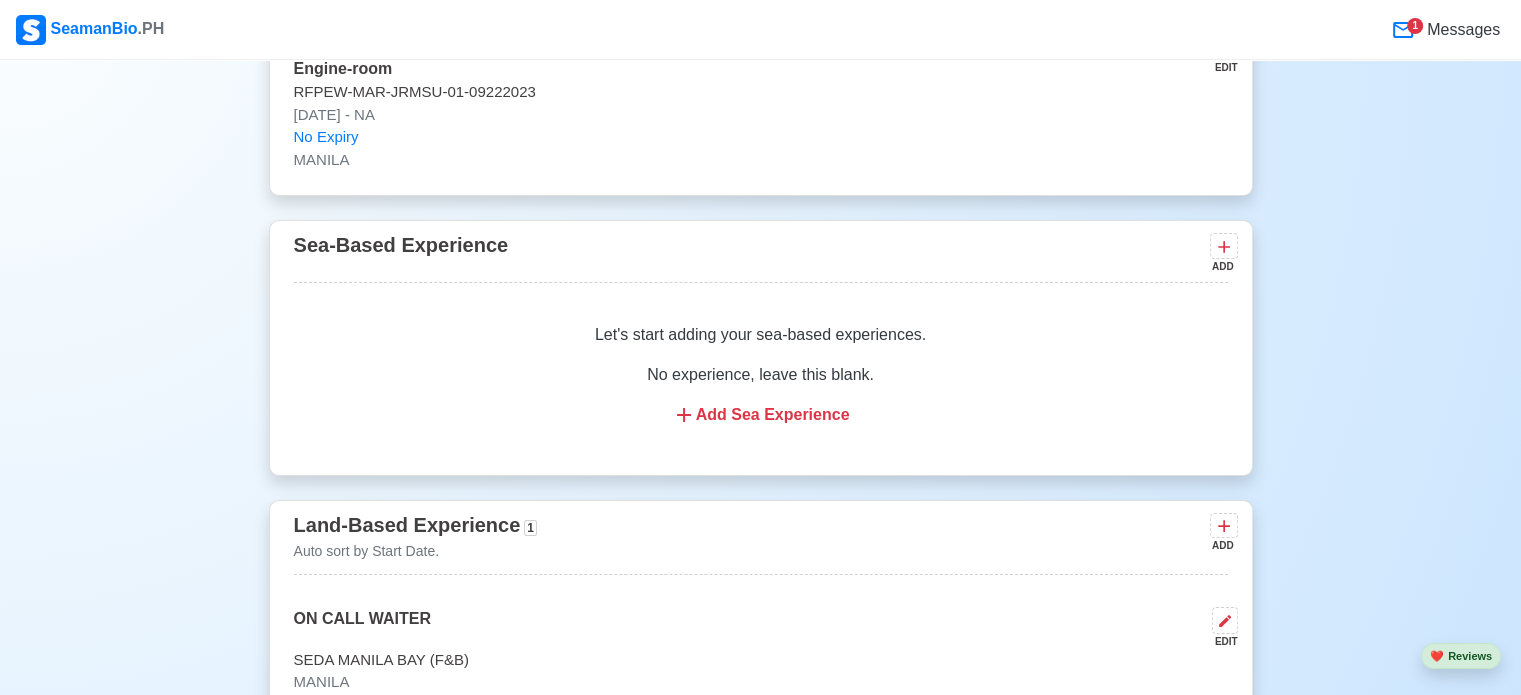 click on "Add Sea Experience" at bounding box center [761, 415] 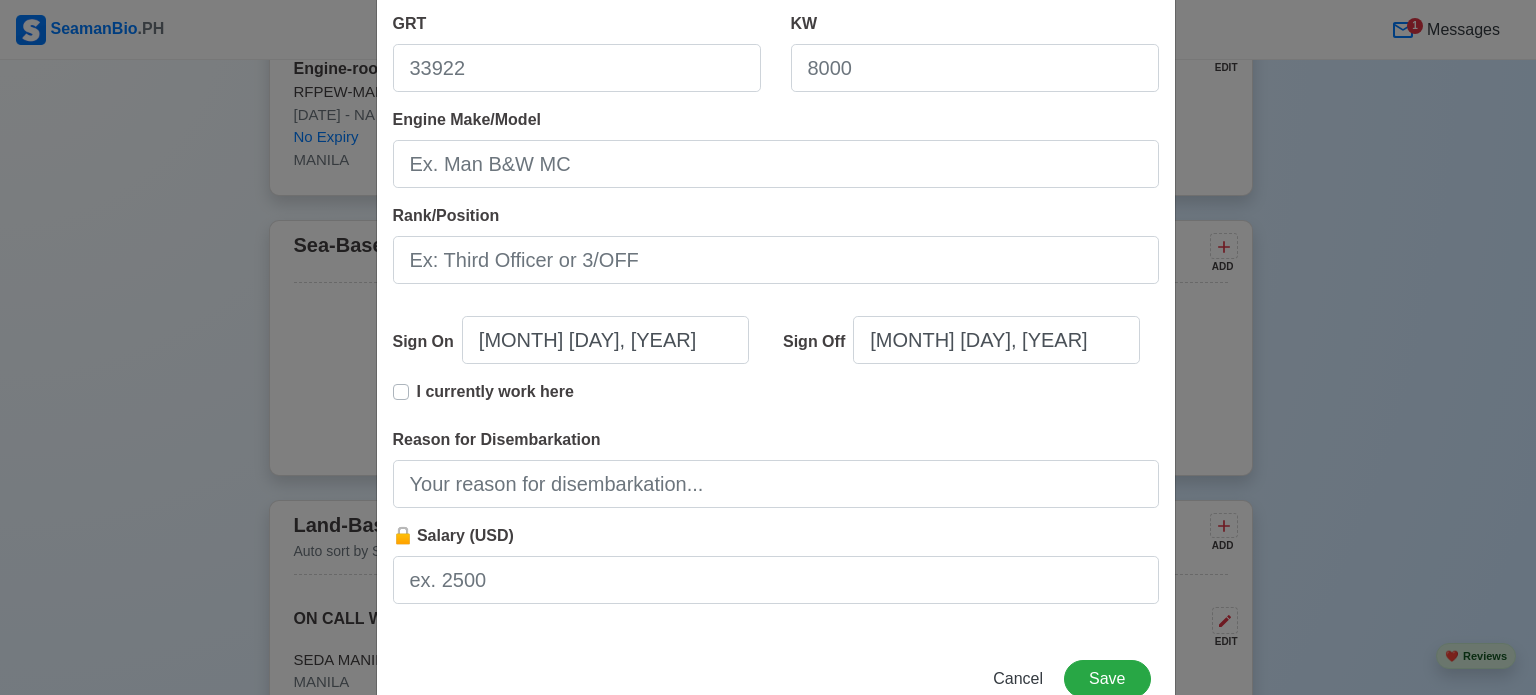 scroll, scrollTop: 0, scrollLeft: 0, axis: both 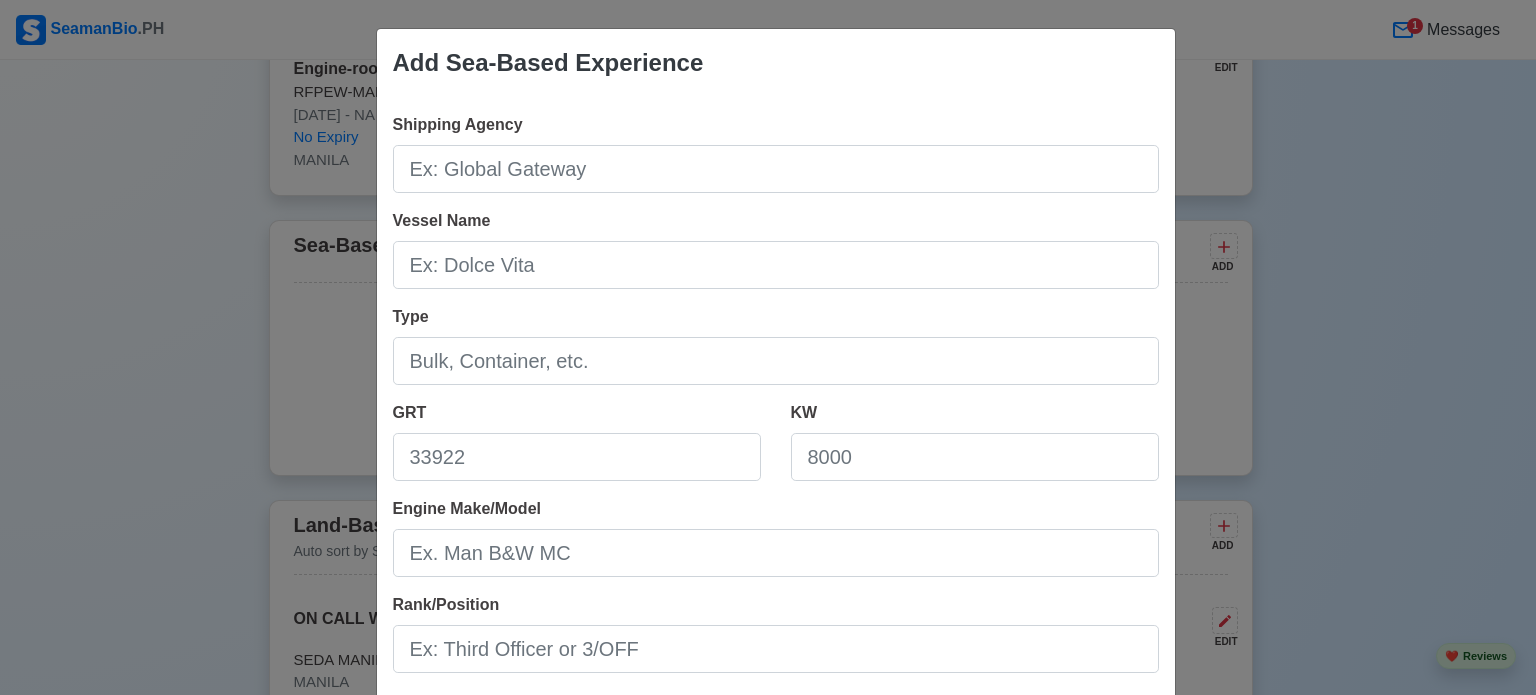 click on "Add Sea-Based Experience Shipping Agency Vessel Name Type GRT KW Engine Make/Model Rank/Position Sign On [DATE] Sign Off [DATE] I currently work here Reason for Disembarkation Salary (USD) Cancel Save" at bounding box center (768, 347) 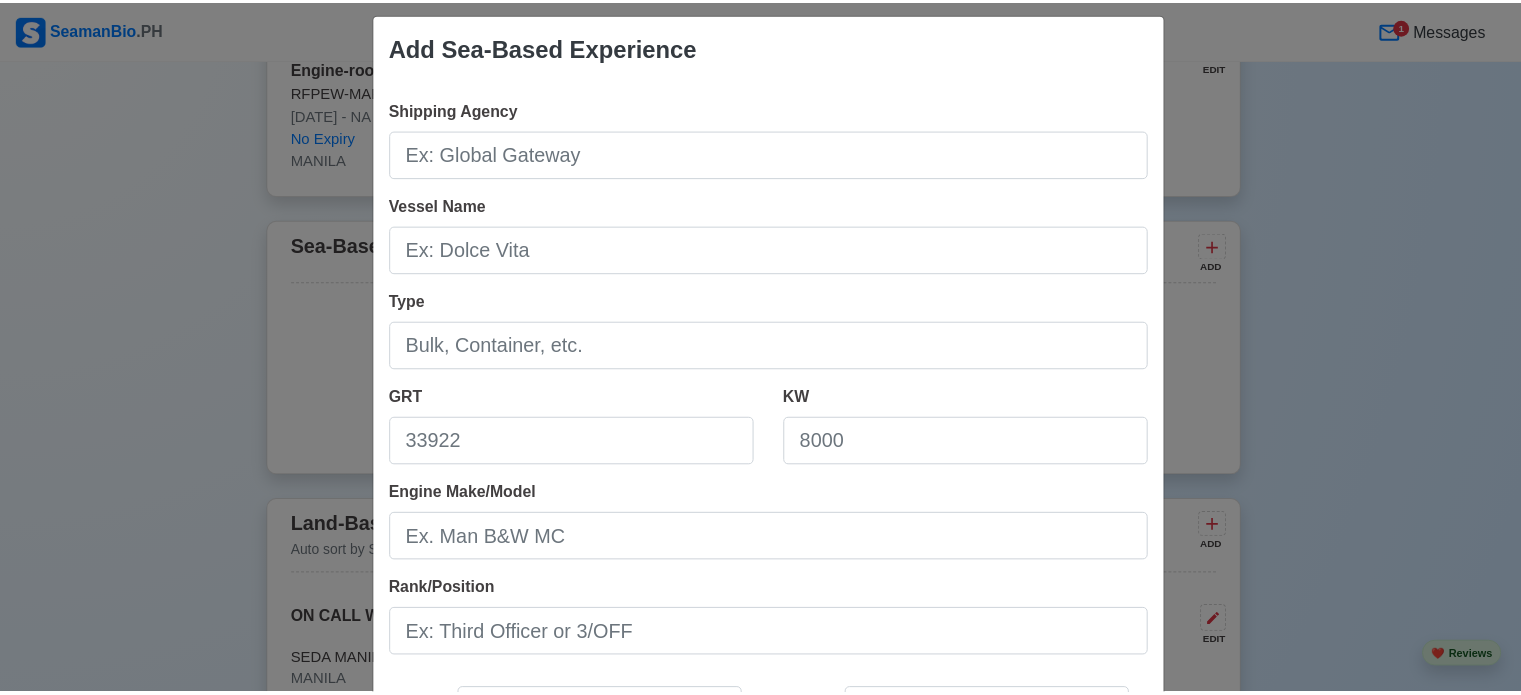 scroll, scrollTop: 444, scrollLeft: 0, axis: vertical 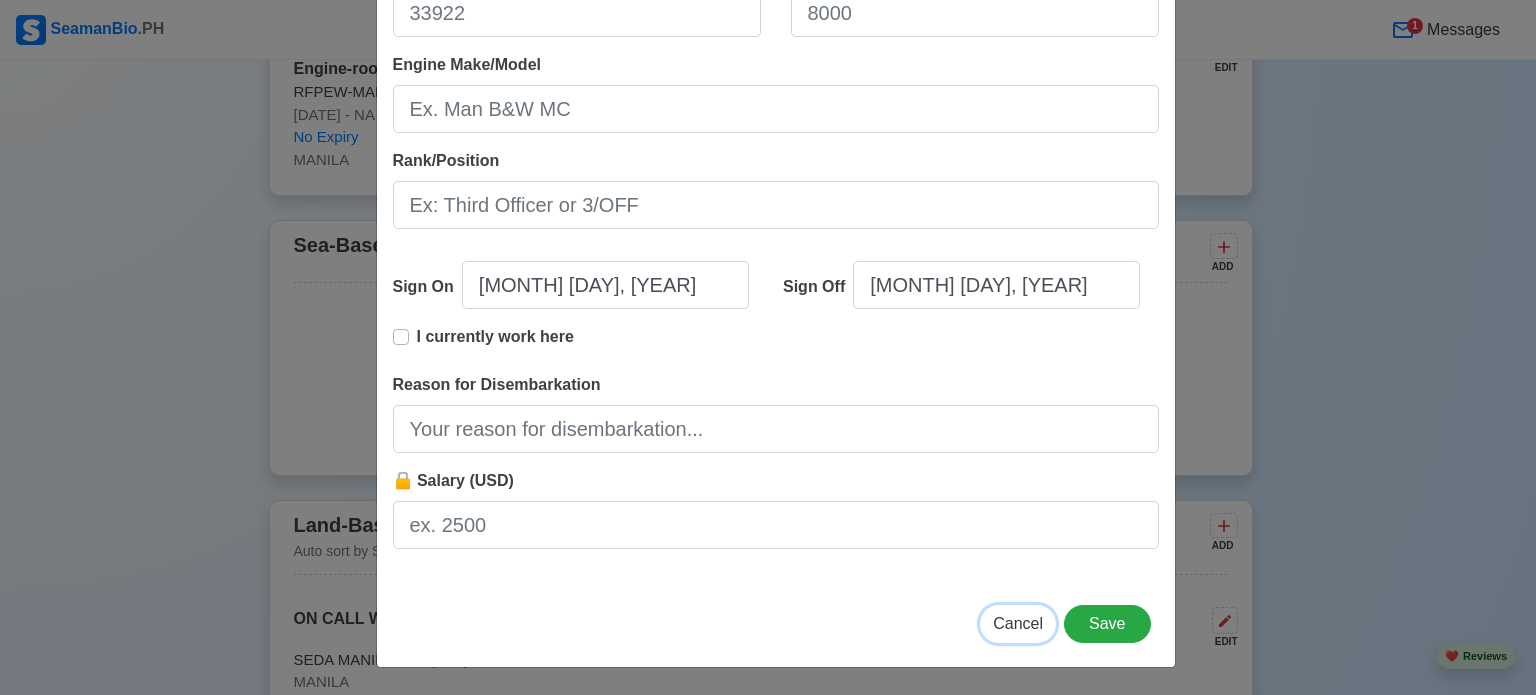 click on "Cancel" at bounding box center (1018, 623) 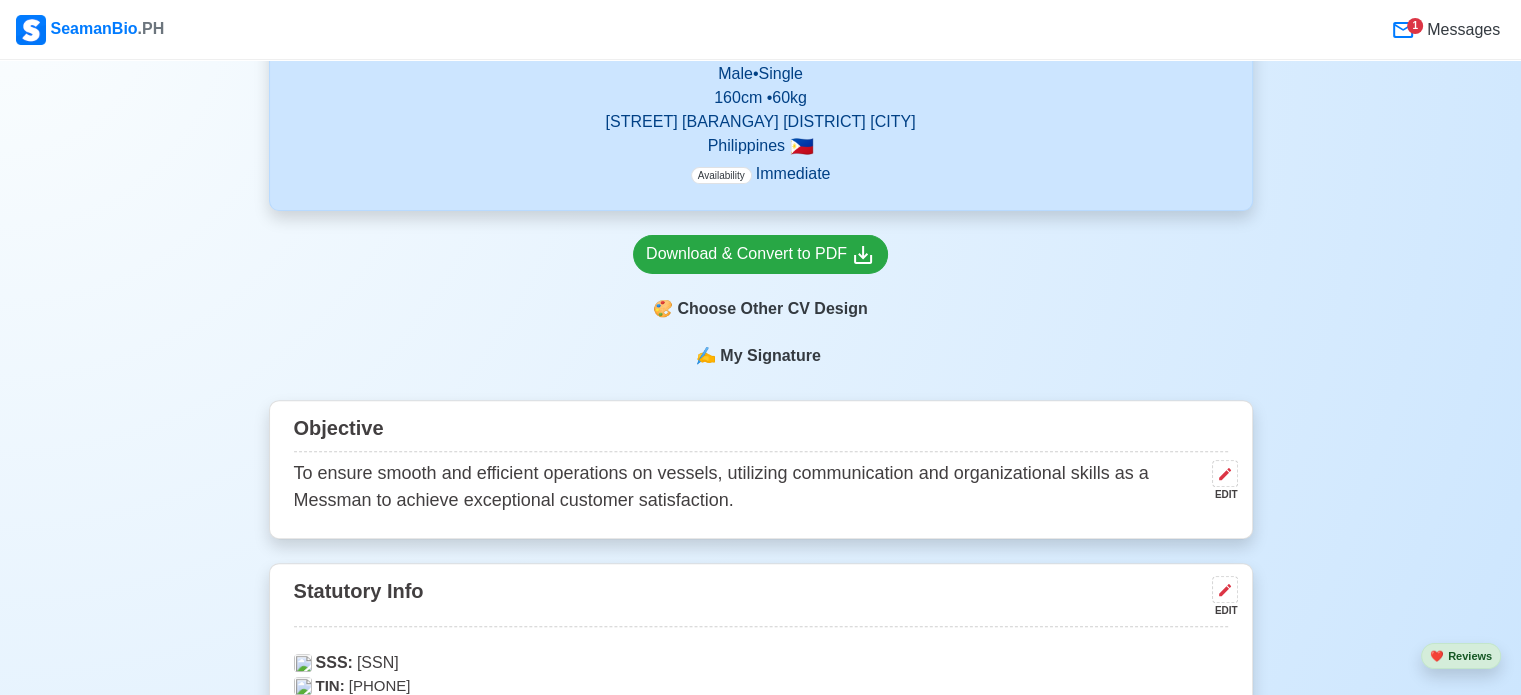 scroll, scrollTop: 749, scrollLeft: 0, axis: vertical 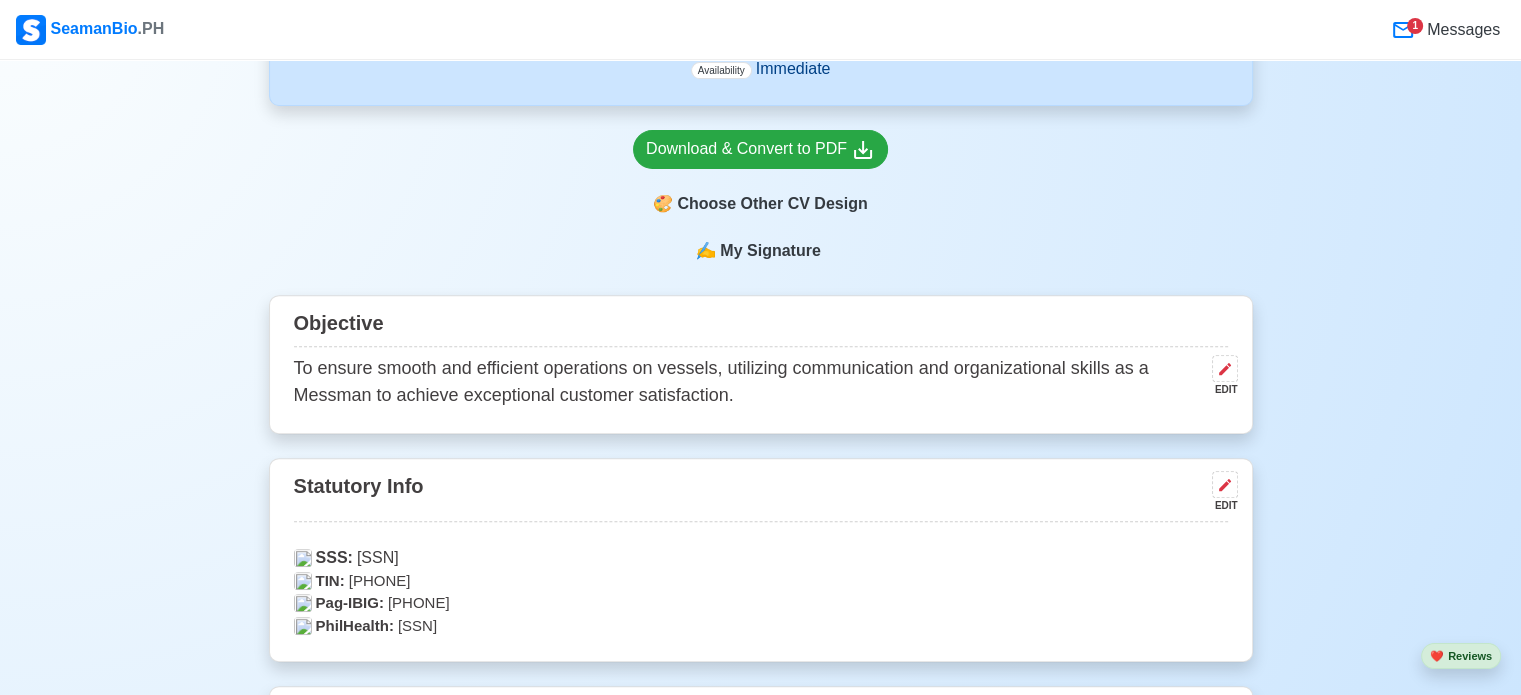 click on "Education [YEAR] - [YEAR] [UNIVERSITY NAME] EDIT BS in MARINE ENGINEERING [YEAR] - [YEAR] [UNIVERSITY NAME] INCORPORATED EDIT SHS-ACCOUNTANCY BUSINESS MANAGEMENT [YEAR] - [YEAR]" at bounding box center [761, 855] 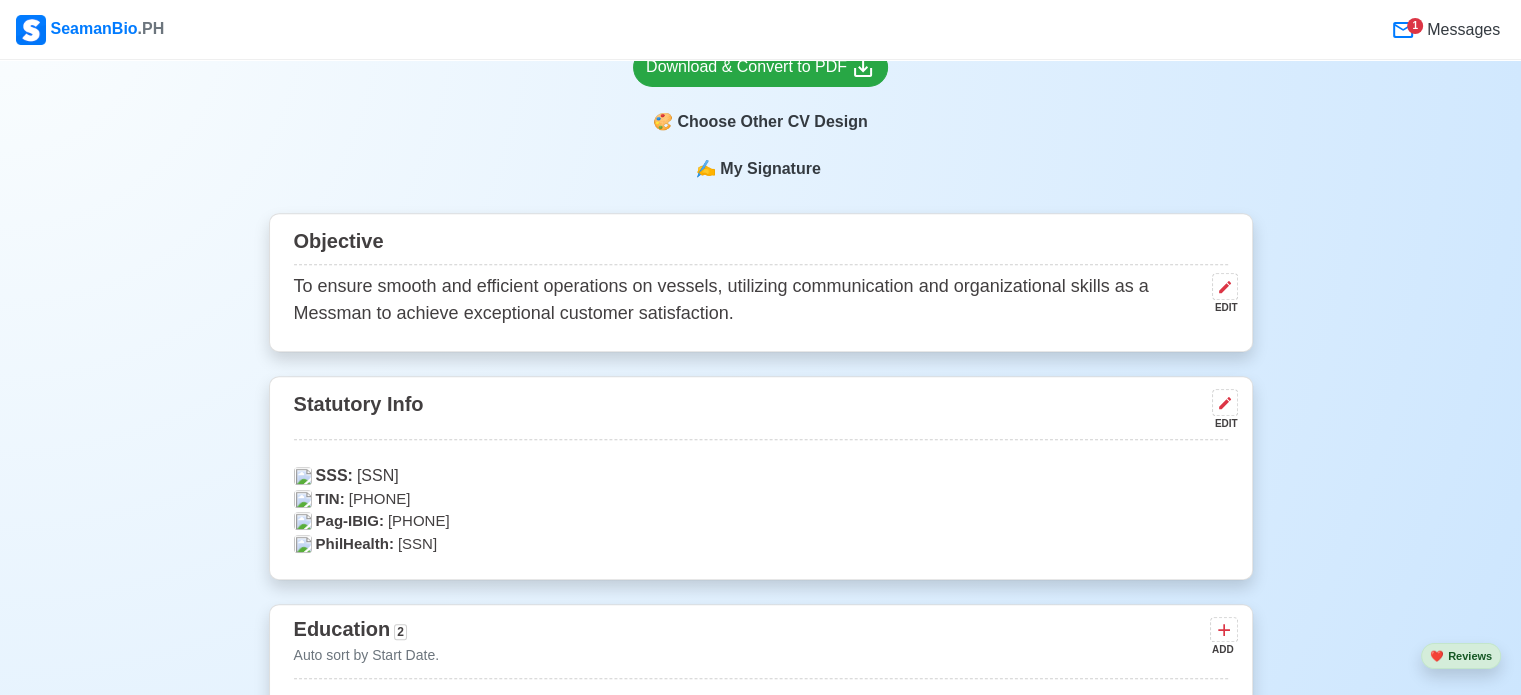scroll, scrollTop: 834, scrollLeft: 0, axis: vertical 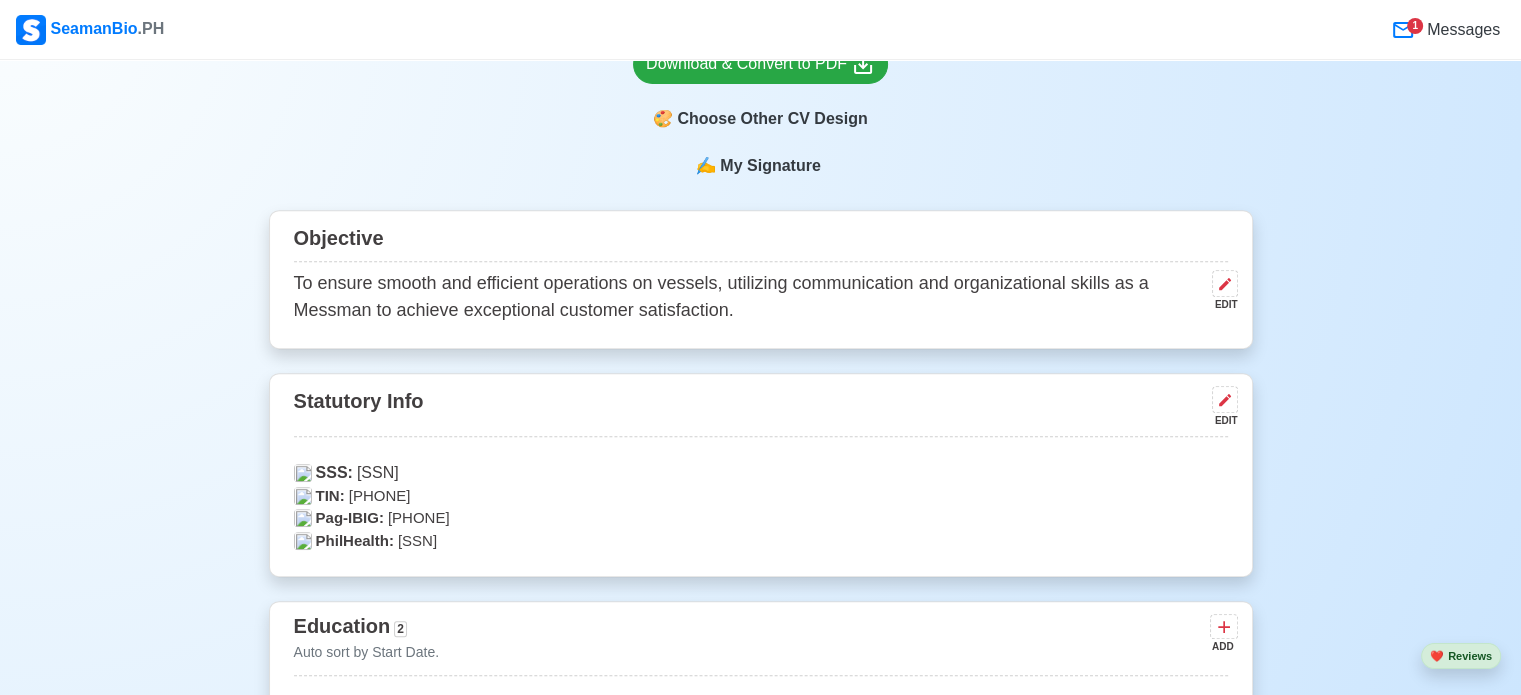 click on "PhilHealth: [SSN]" at bounding box center [761, 541] 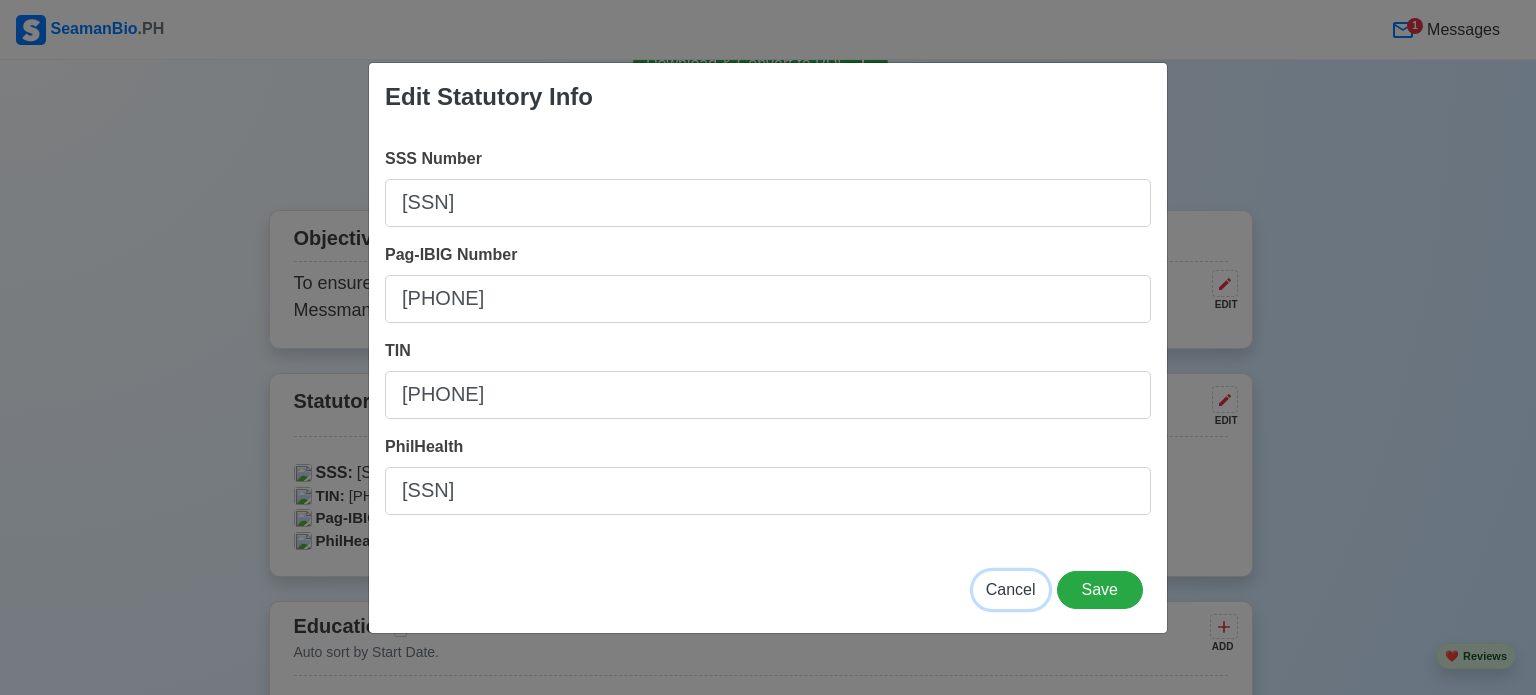 click on "Cancel" at bounding box center [1011, 589] 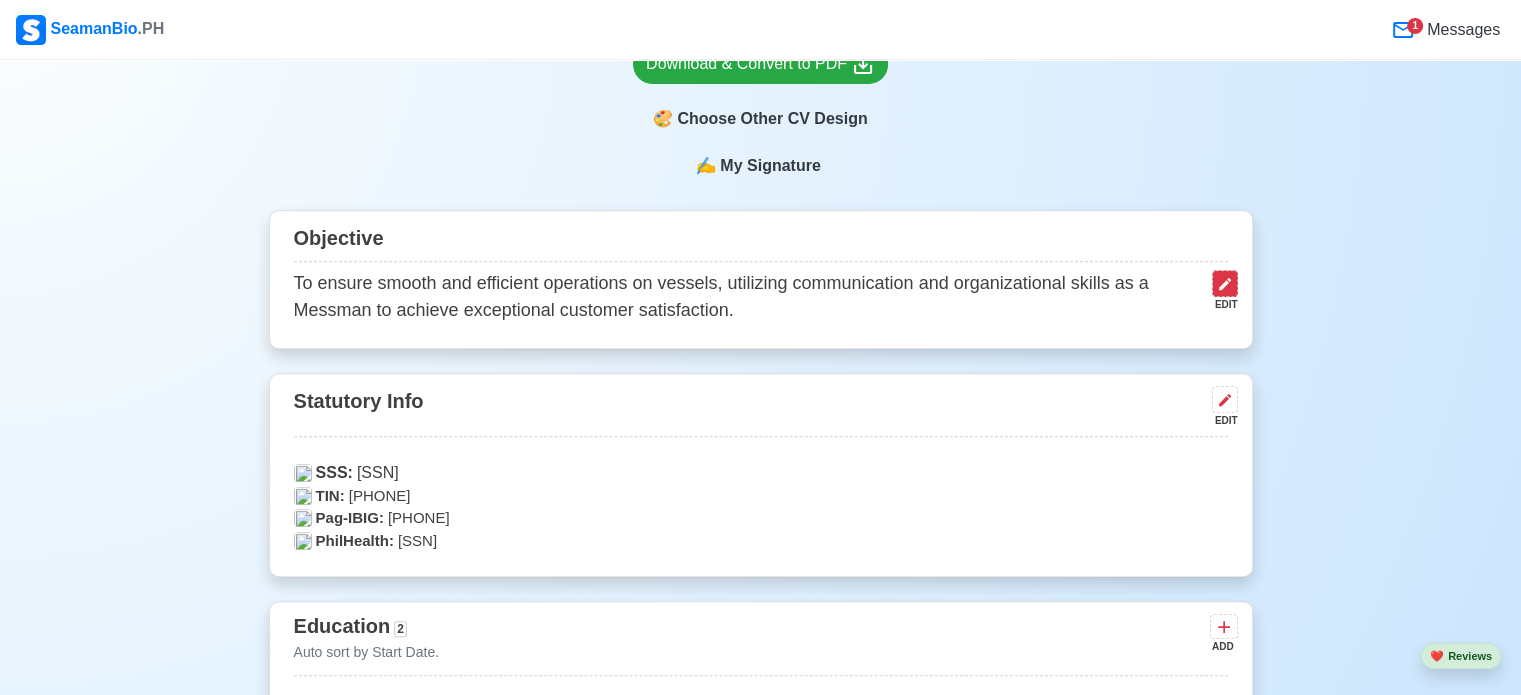 click at bounding box center (1225, 283) 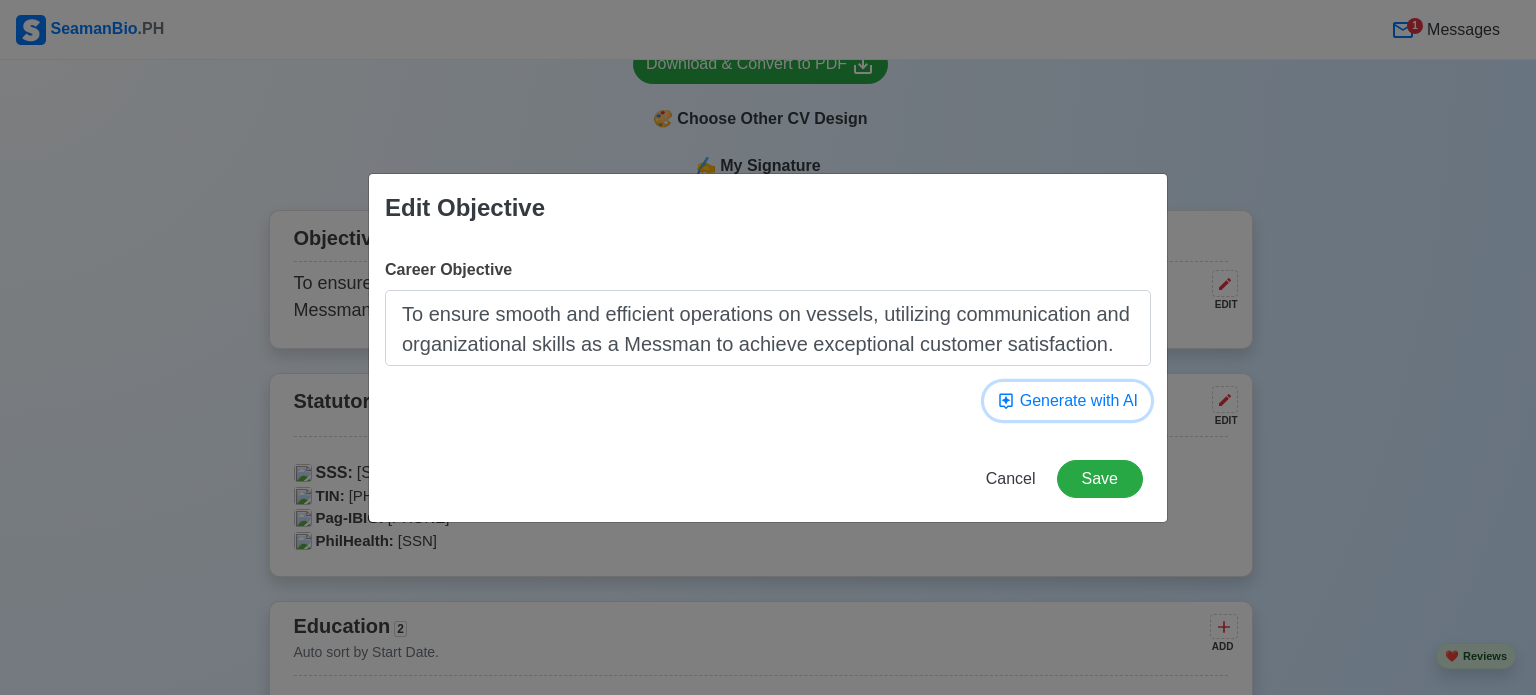 click on "Generate with AI" at bounding box center [1067, 401] 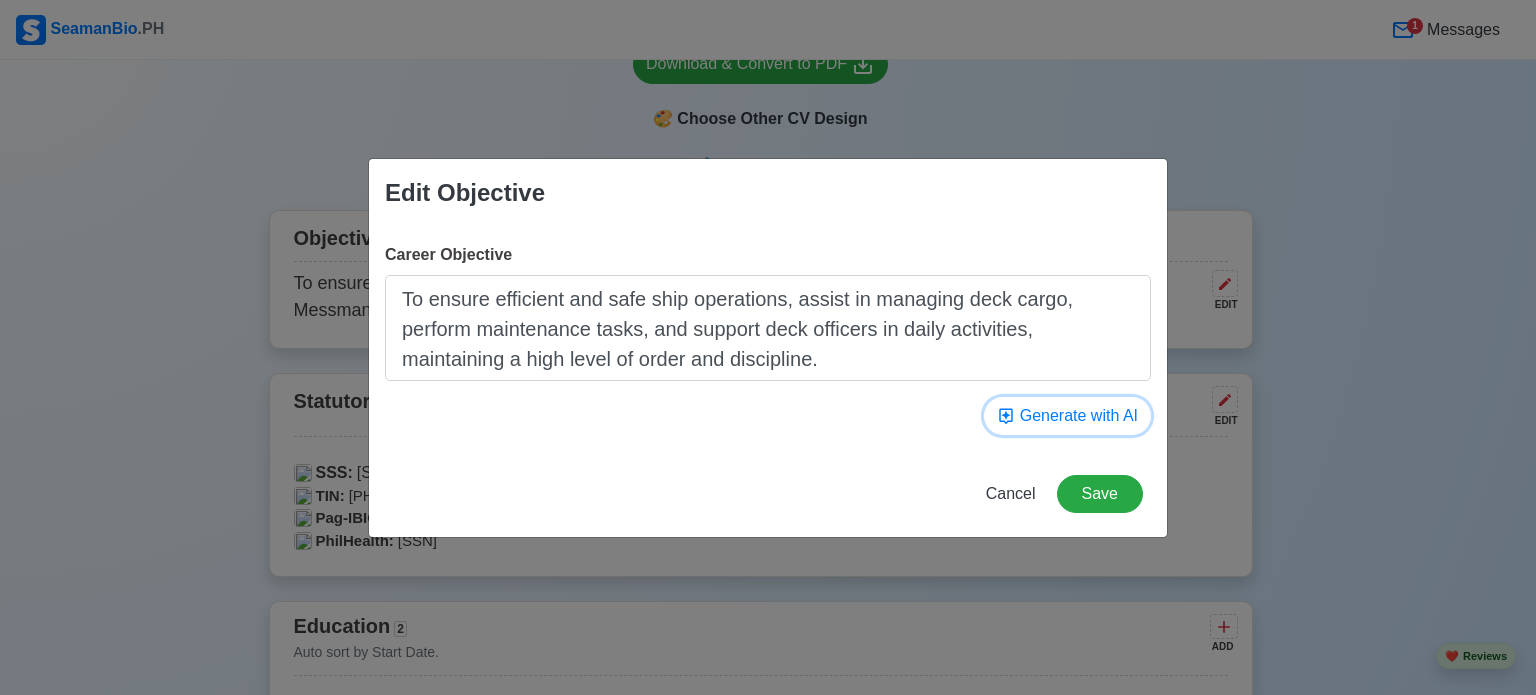 click on "Generate with AI" at bounding box center [1067, 416] 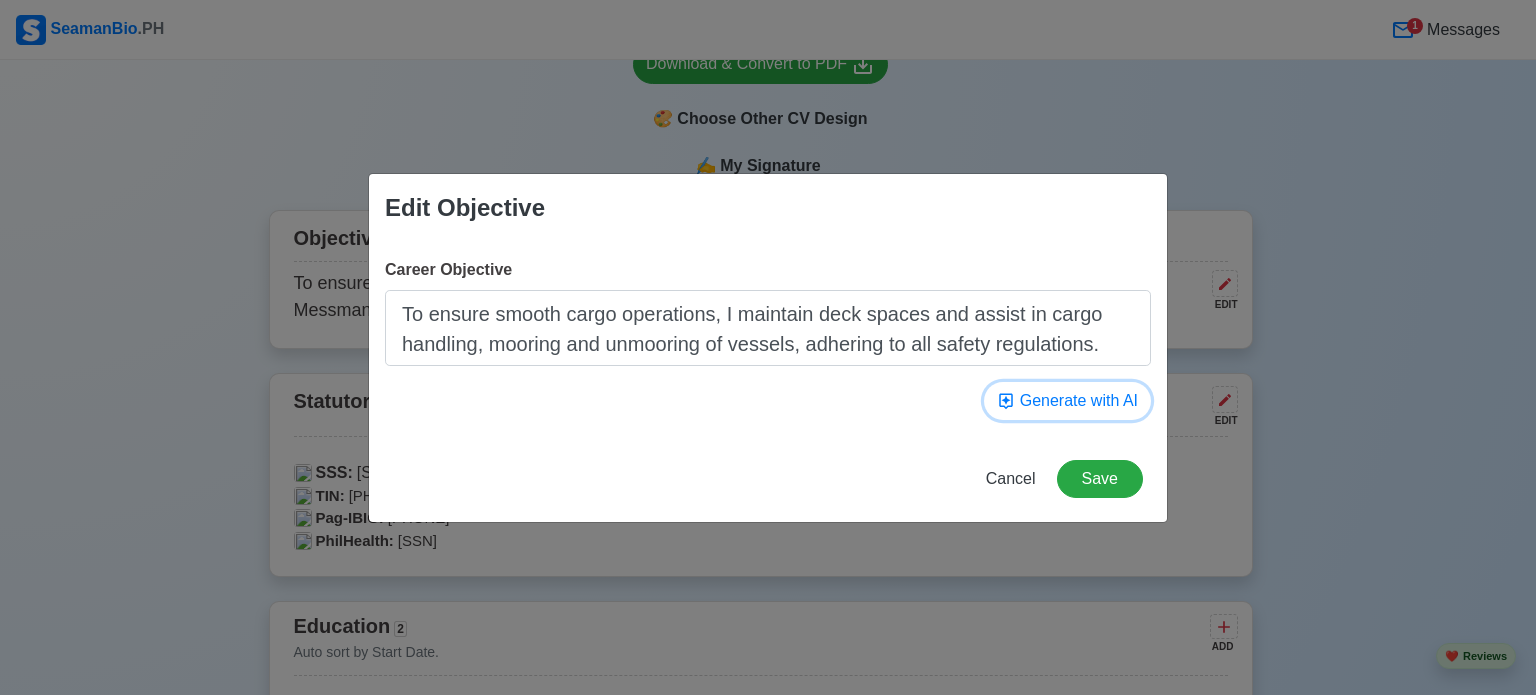 click on "Generate with AI" at bounding box center [1067, 401] 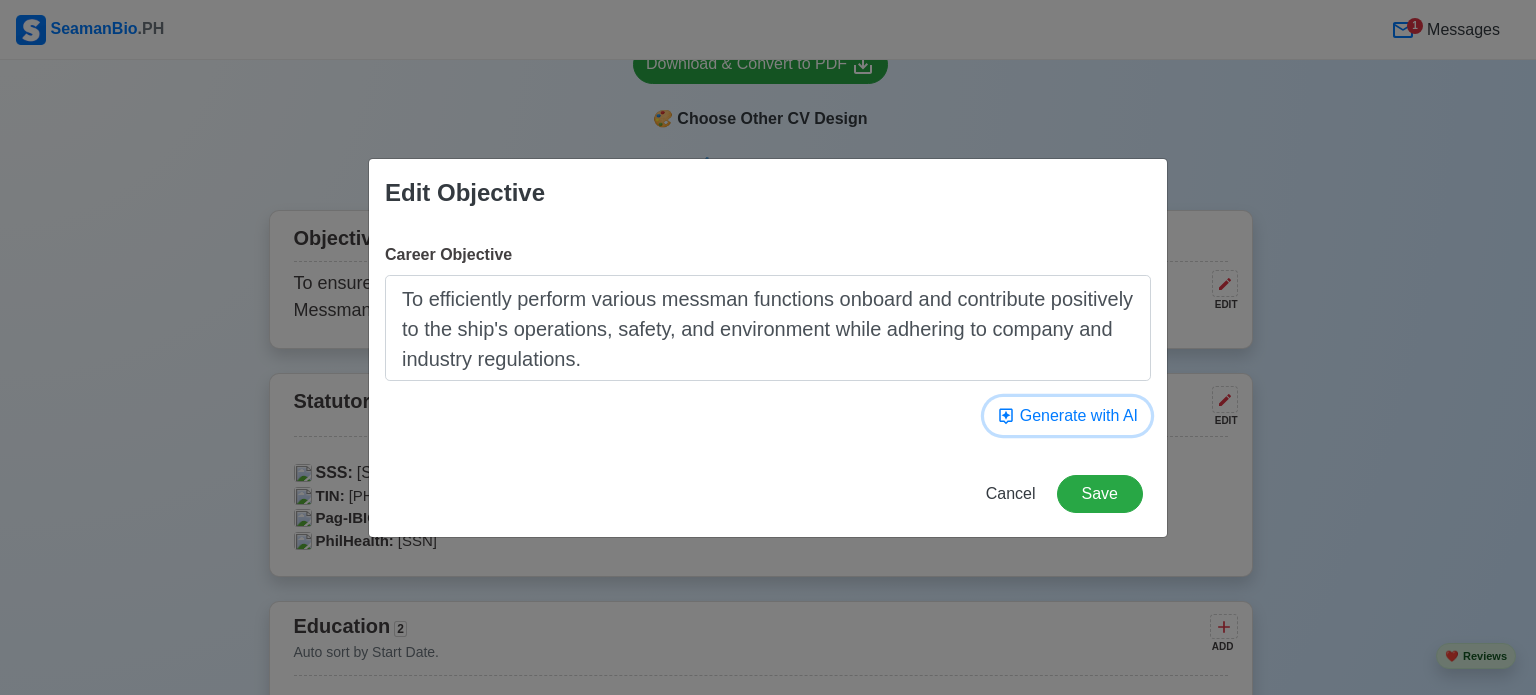 click on "Generate with AI" at bounding box center [1067, 416] 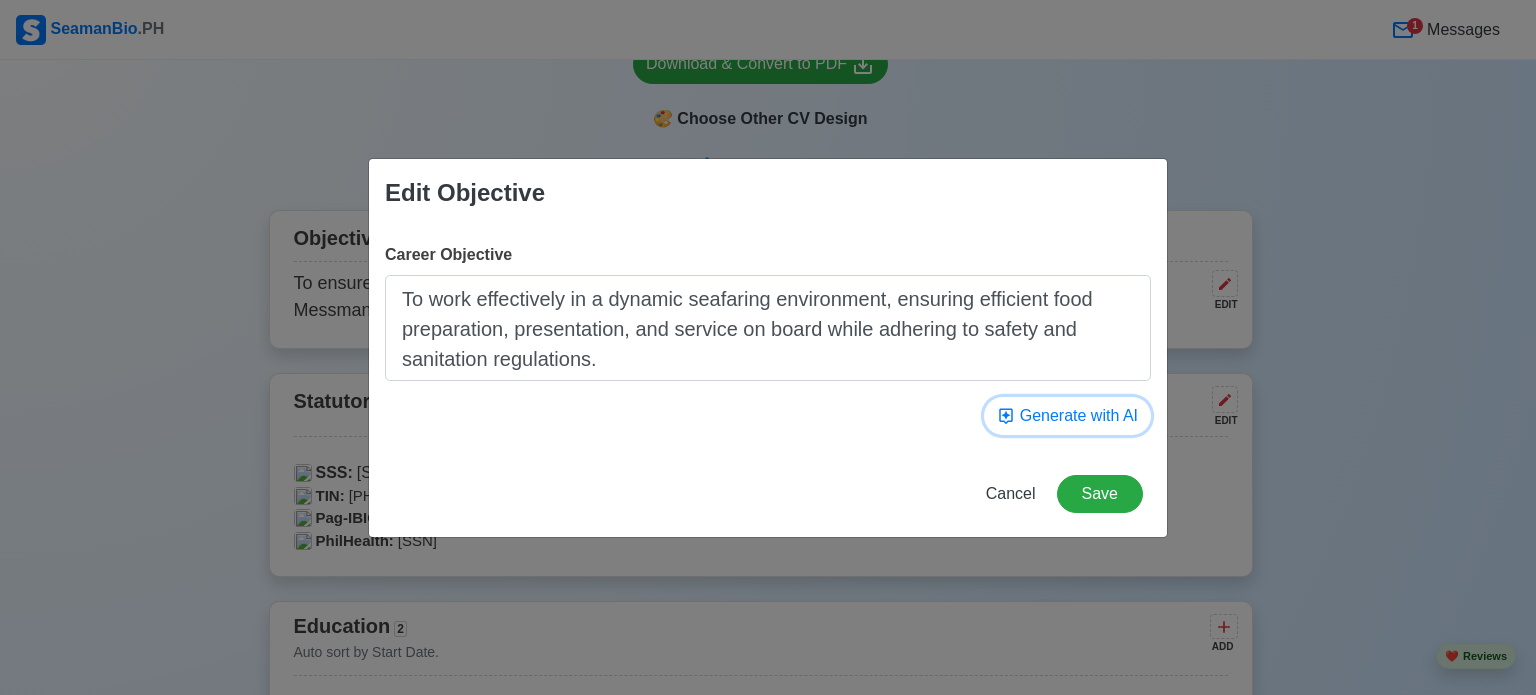 click on "Generate with AI" at bounding box center (1067, 416) 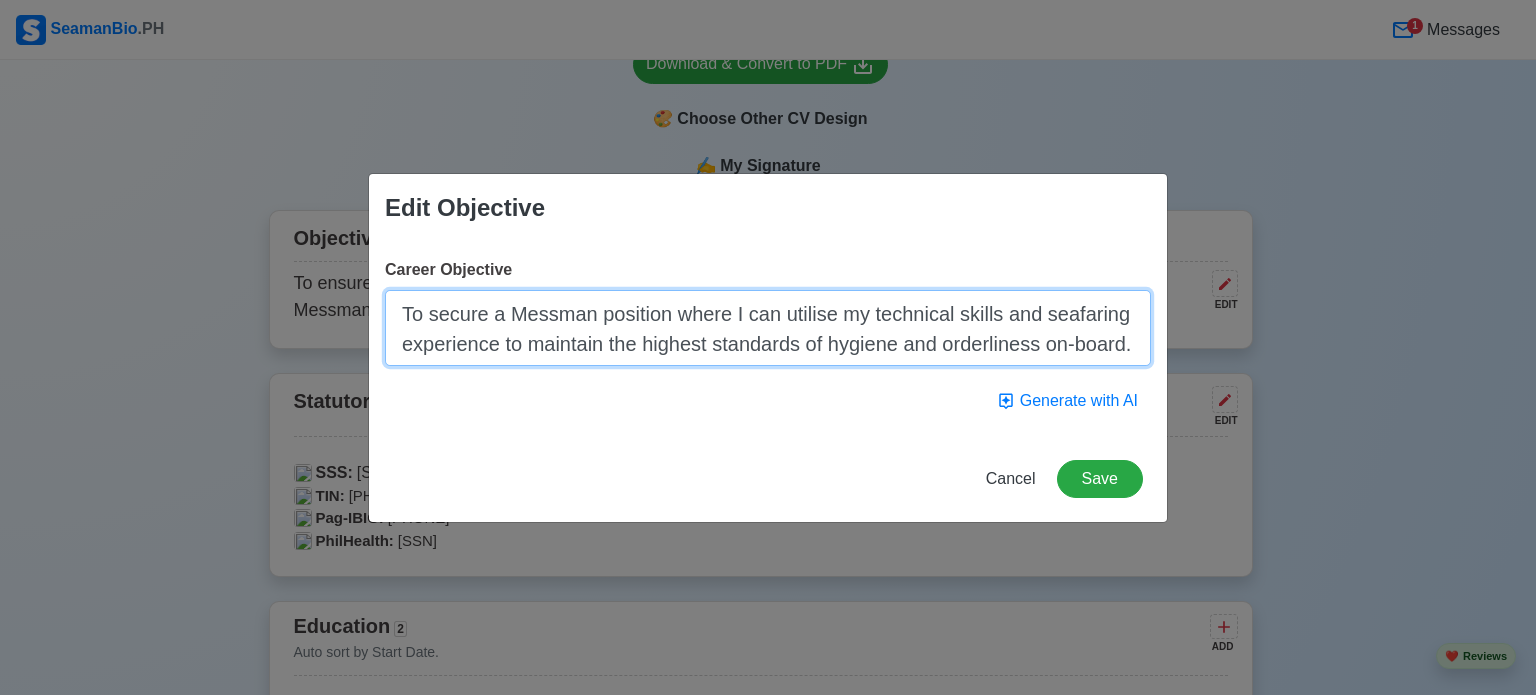 click on "To secure a Messman position where I can utilise my technical skills and seafaring experience to maintain the highest standards of hygiene and orderliness on-board." at bounding box center [768, 328] 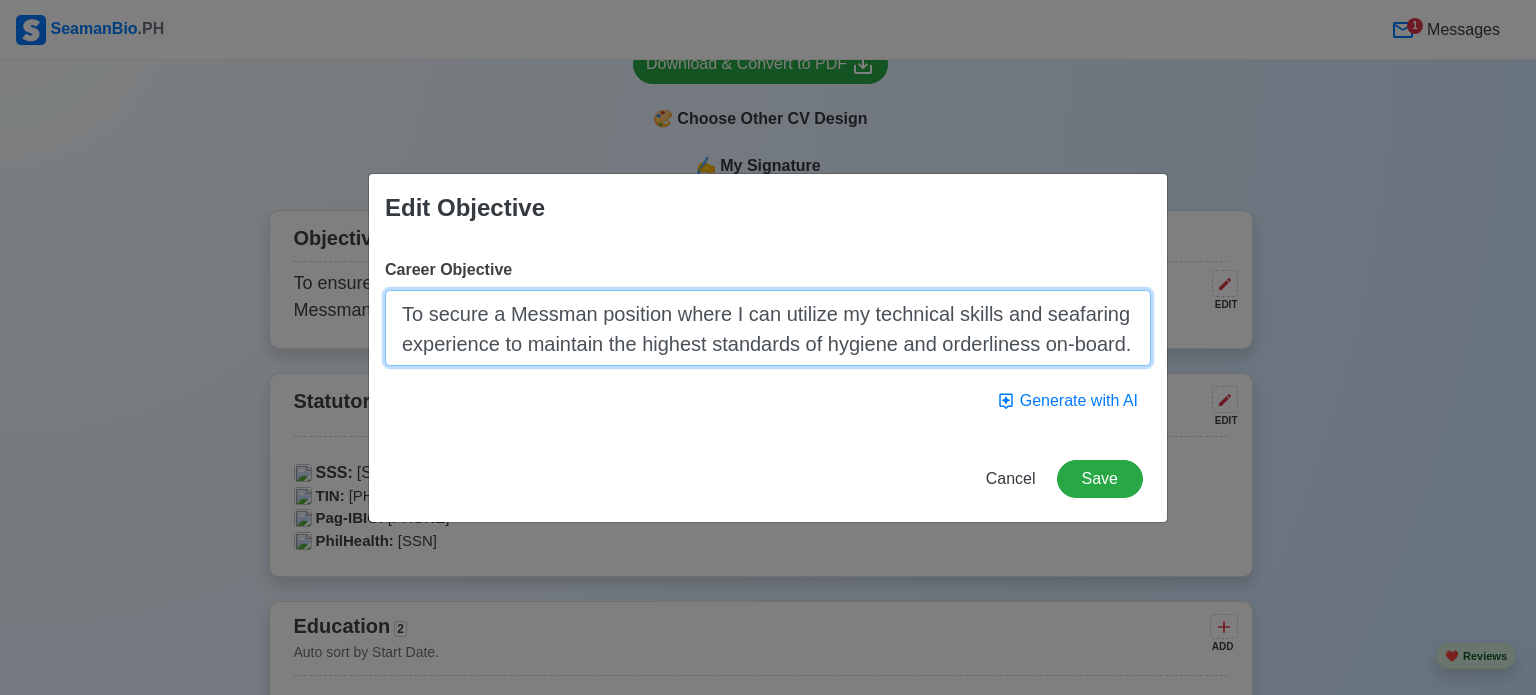 click on "To secure a Messman position where I can utilize my technical skills and seafaring experience to maintain the highest standards of hygiene and orderliness on-board." at bounding box center (768, 328) 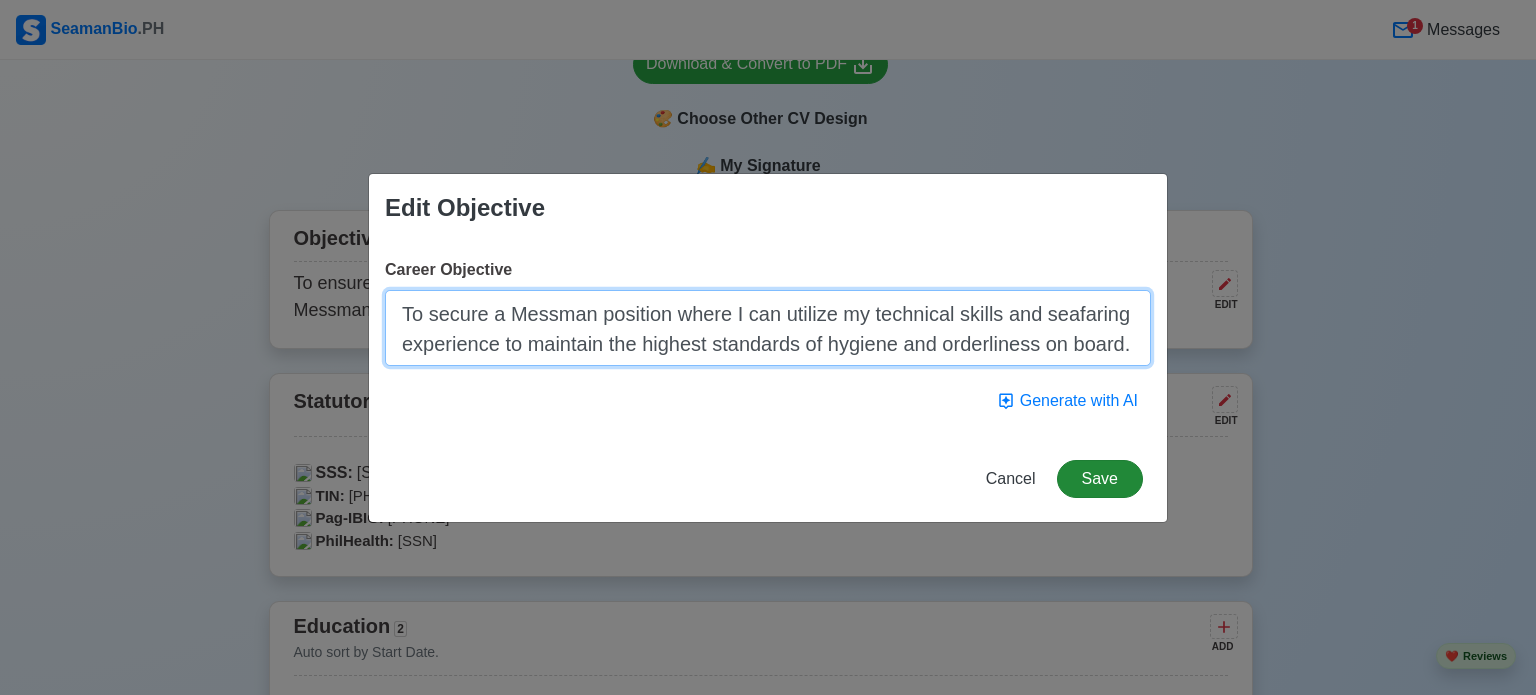 type on "To secure a Messman position where I can utilize my technical skills and seafaring experience to maintain the highest standards of hygiene and orderliness on board." 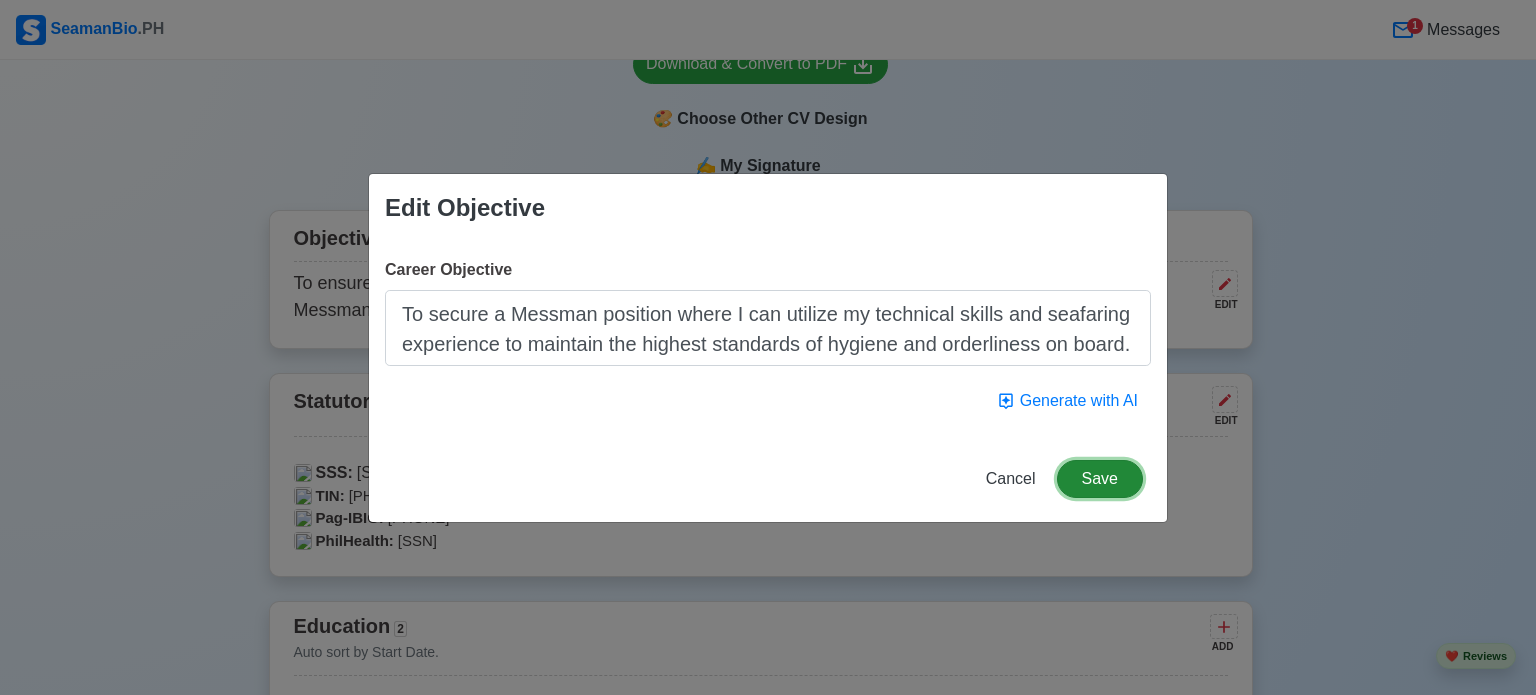 click on "Save" at bounding box center (1100, 479) 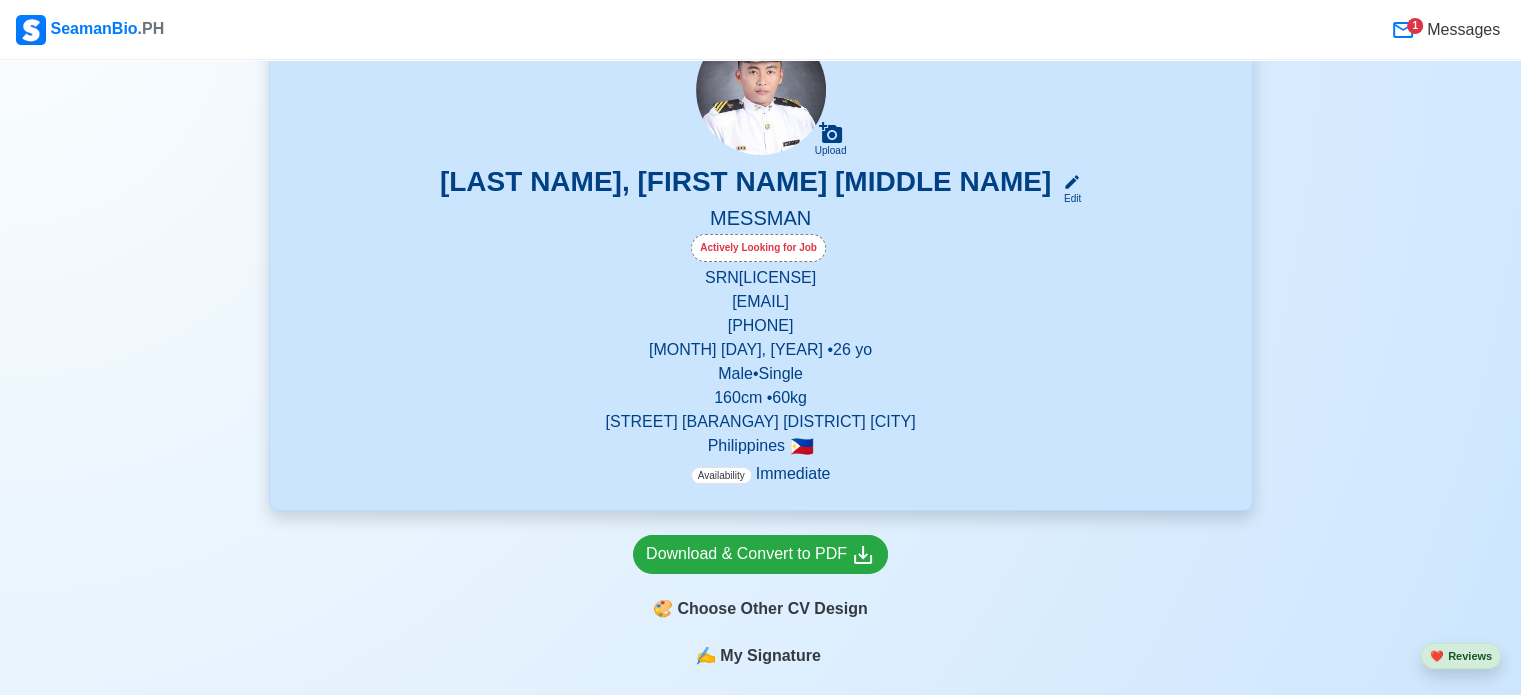 scroll, scrollTop: 0, scrollLeft: 0, axis: both 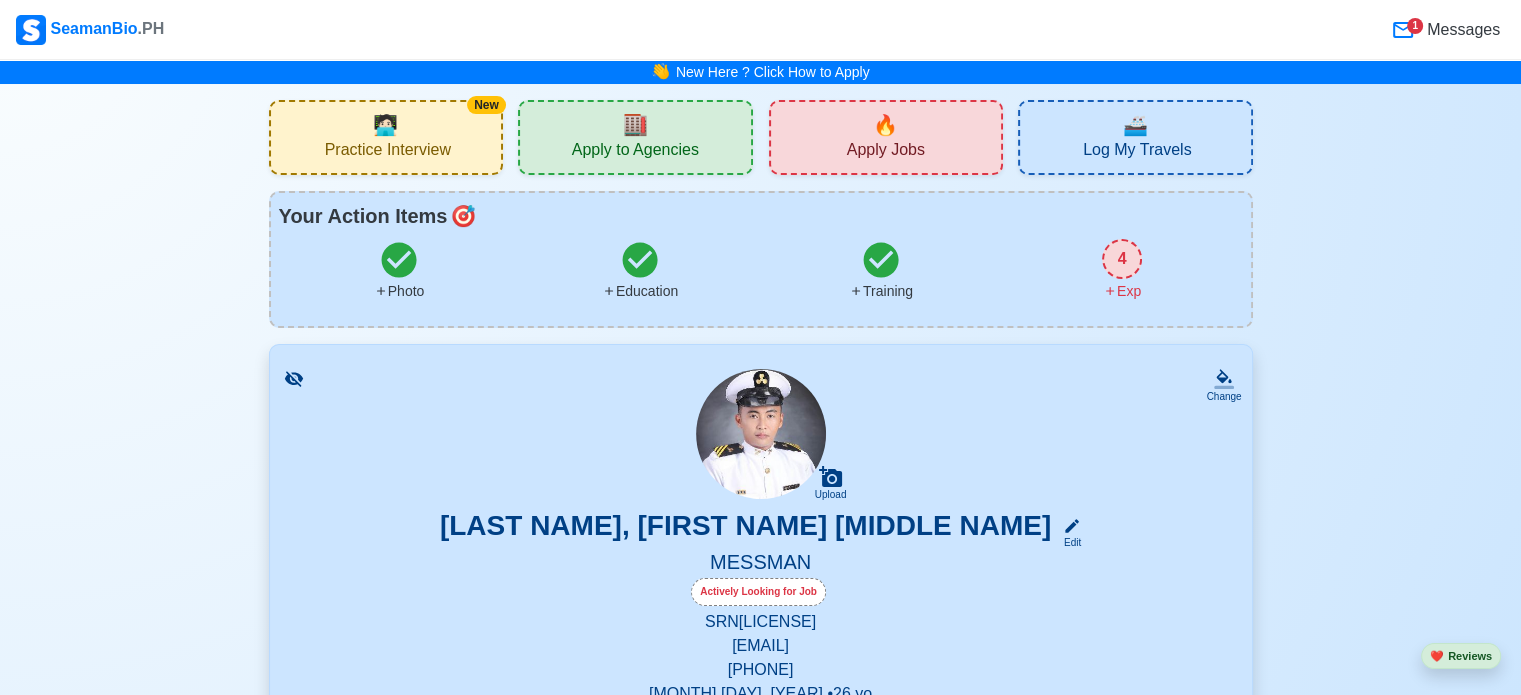 click on "4" at bounding box center (1122, 259) 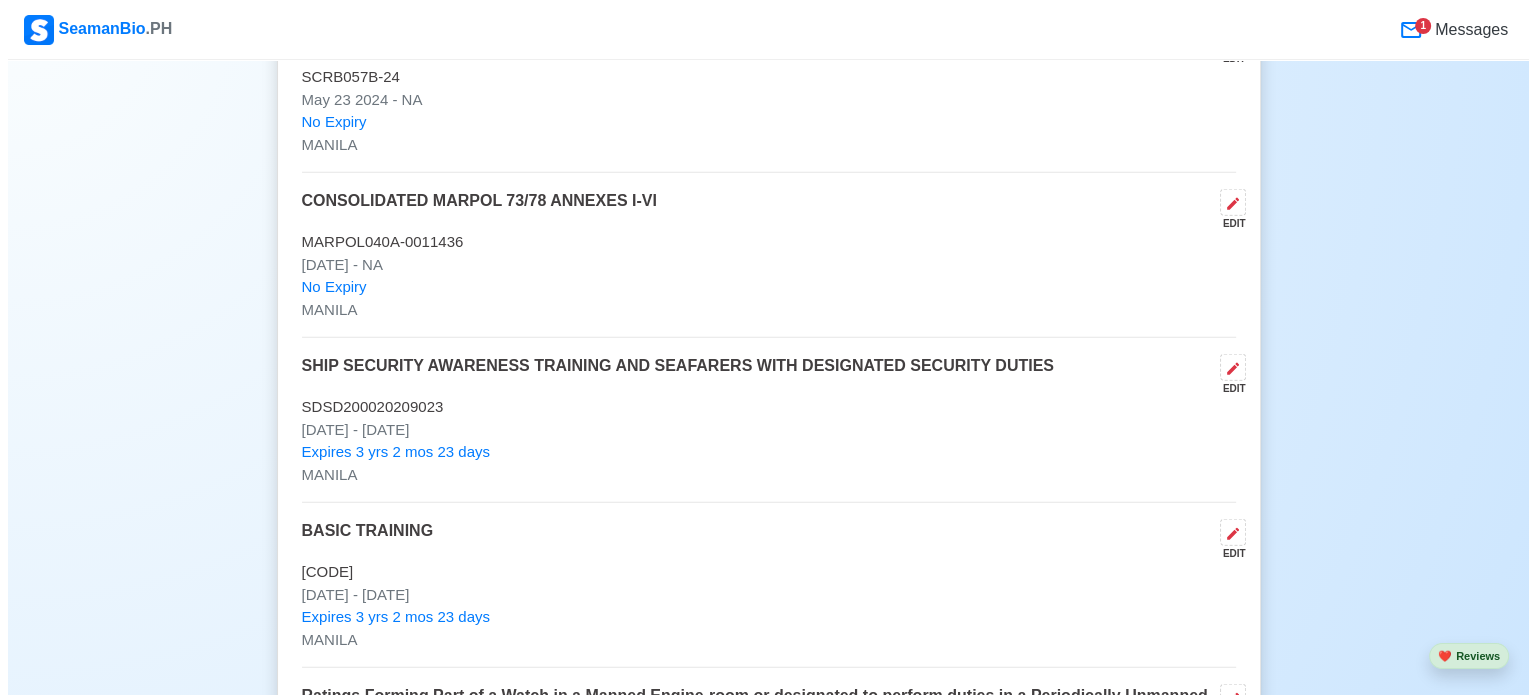 scroll, scrollTop: 5452, scrollLeft: 0, axis: vertical 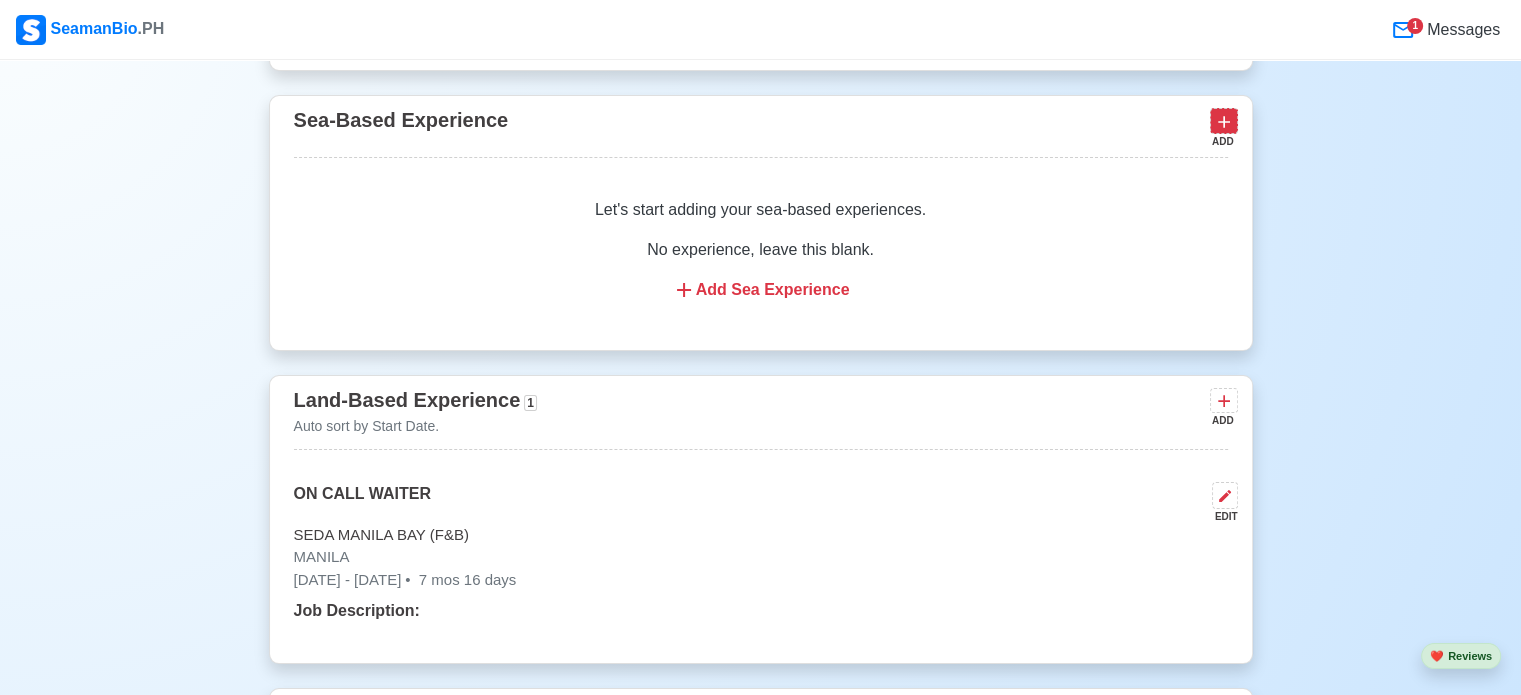 click 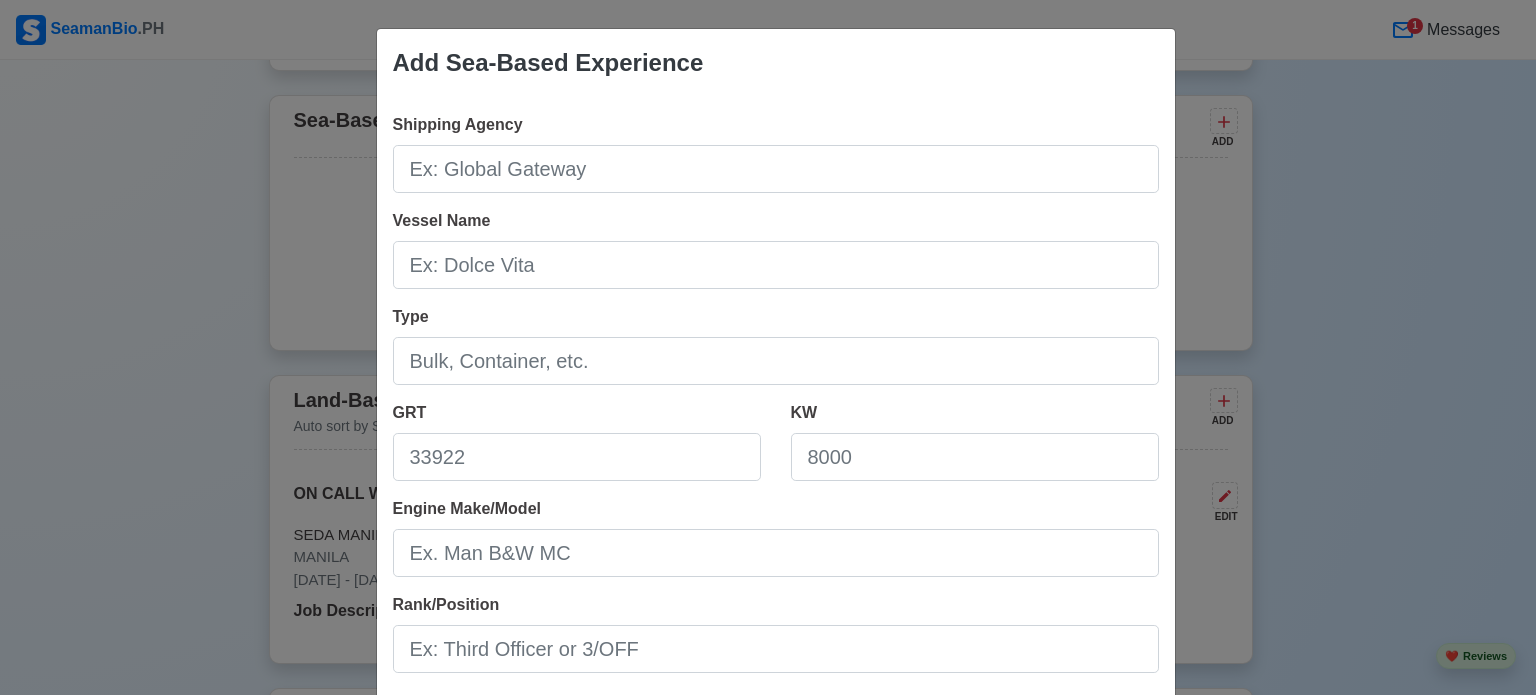click on "Add Sea-Based Experience Shipping Agency Vessel Name Type GRT KW Engine Make/Model Rank/Position Sign On [DATE] Sign Off [DATE] I currently work here Reason for Disembarkation Salary (USD) Cancel Save" at bounding box center [768, 347] 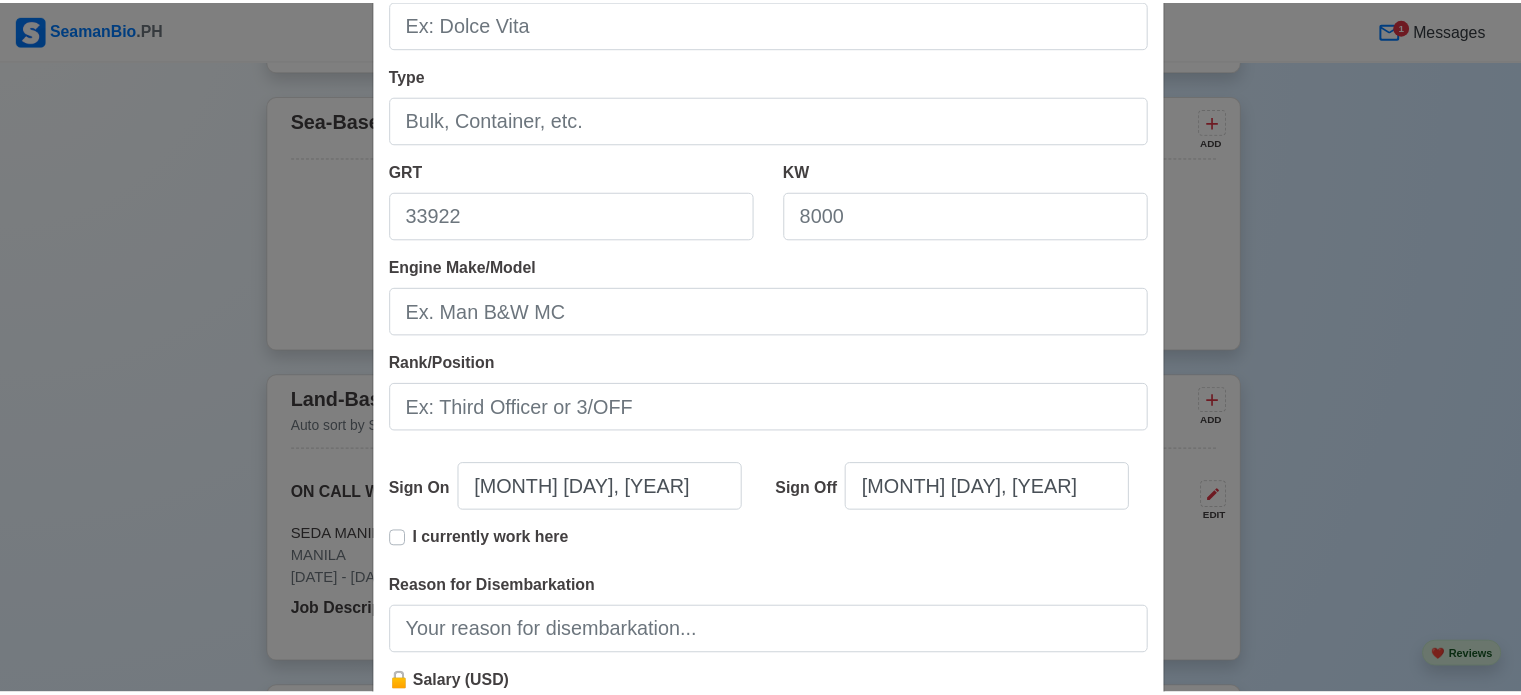 scroll, scrollTop: 444, scrollLeft: 0, axis: vertical 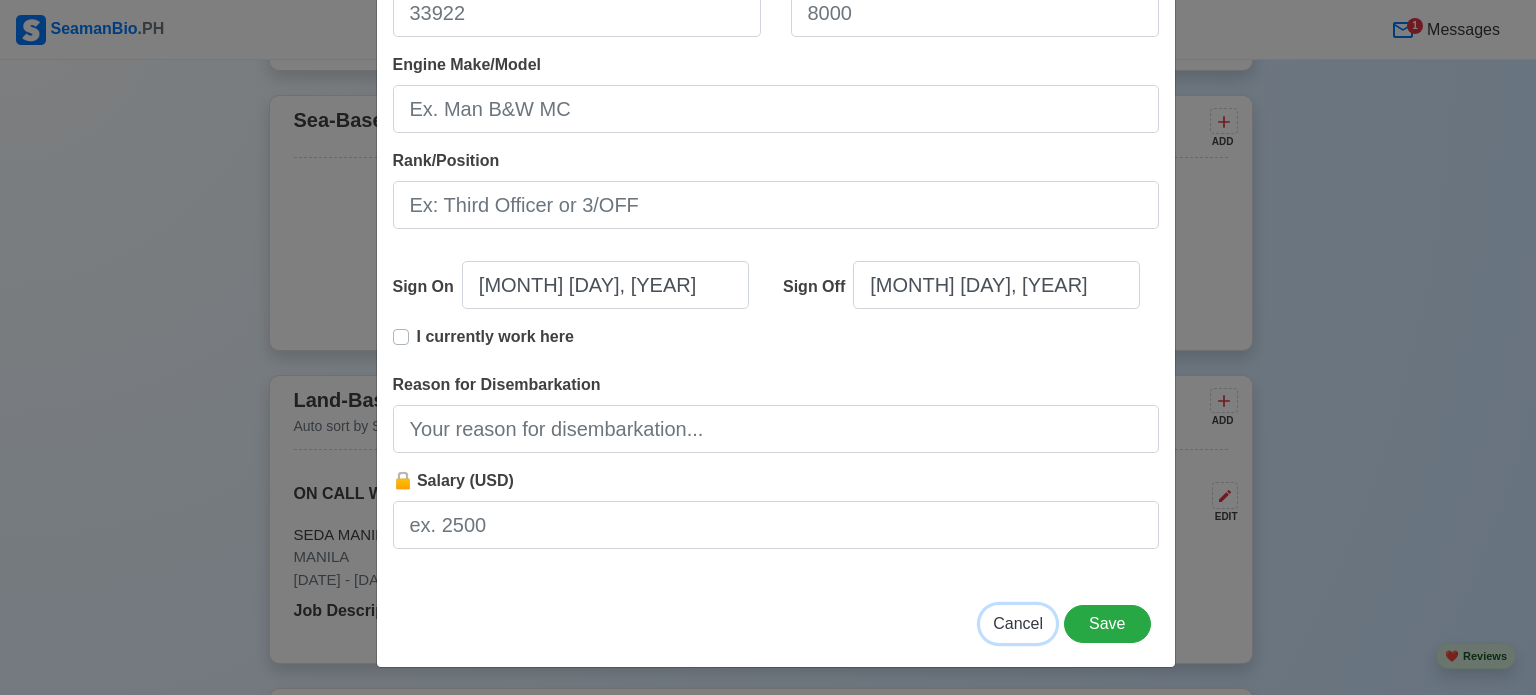 click on "Cancel" at bounding box center (1018, 623) 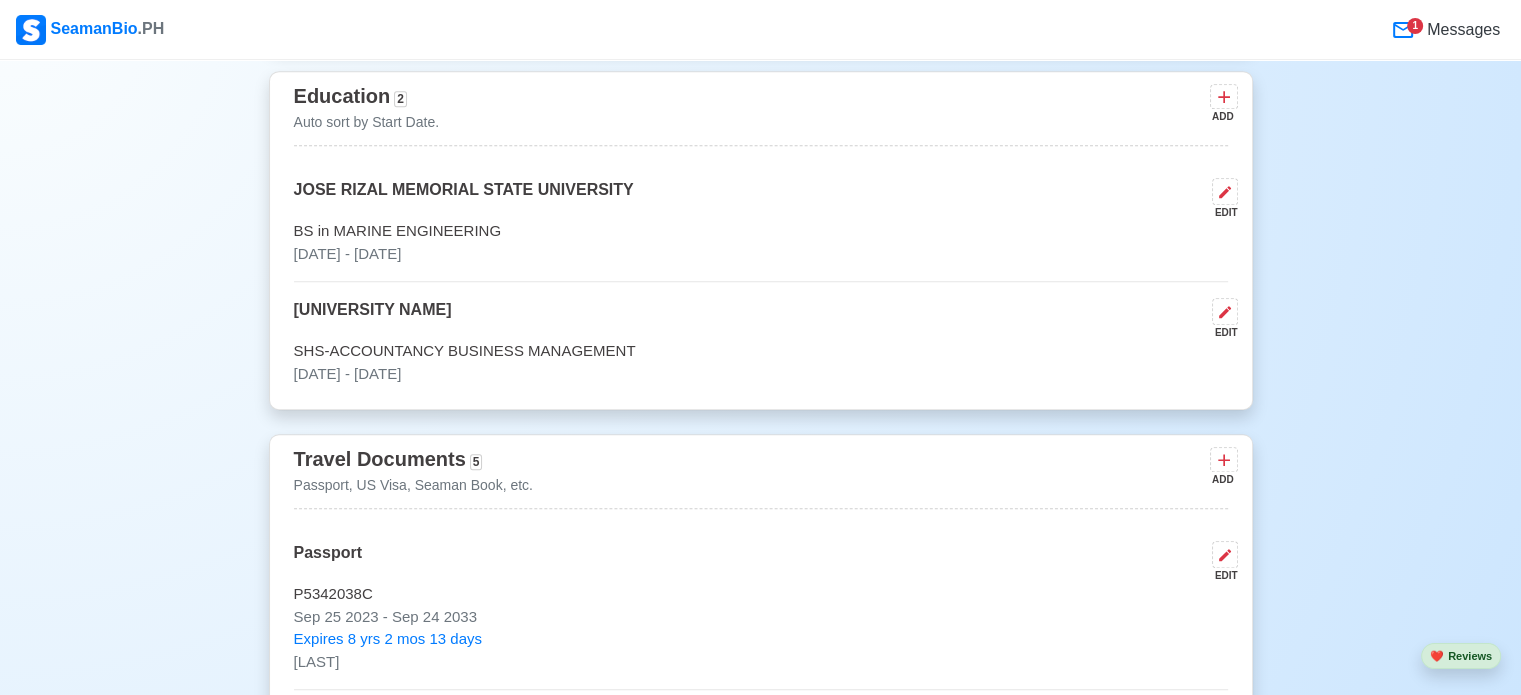 scroll, scrollTop: 0, scrollLeft: 0, axis: both 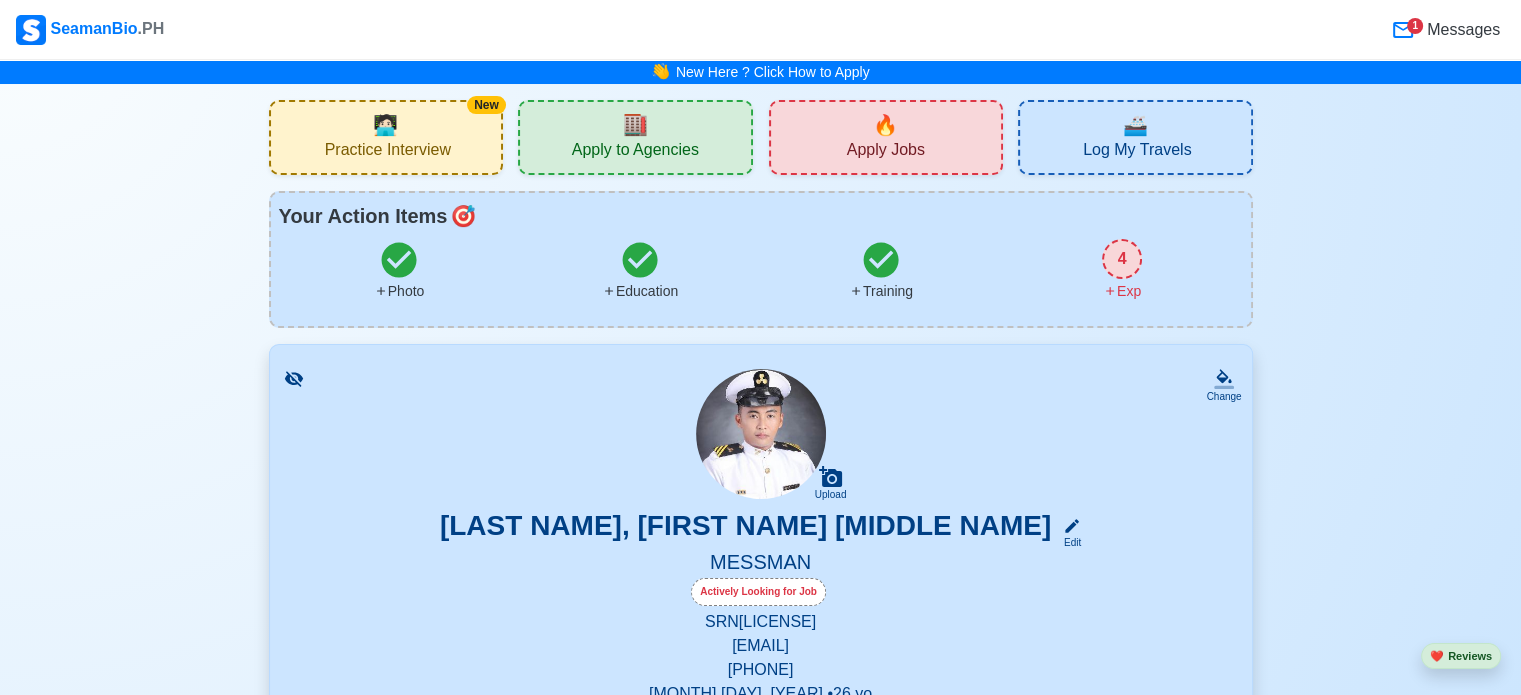 click on "🏬" at bounding box center (635, 125) 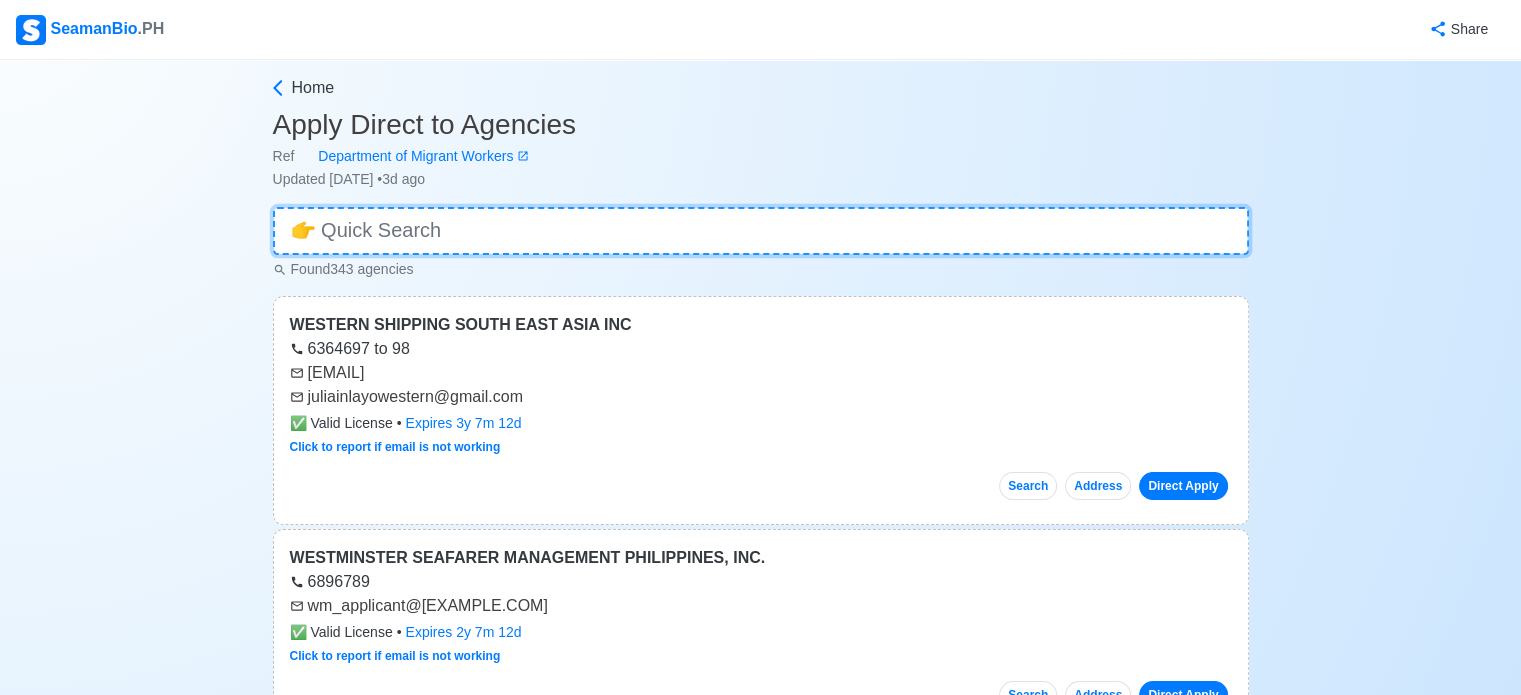 click at bounding box center [761, 231] 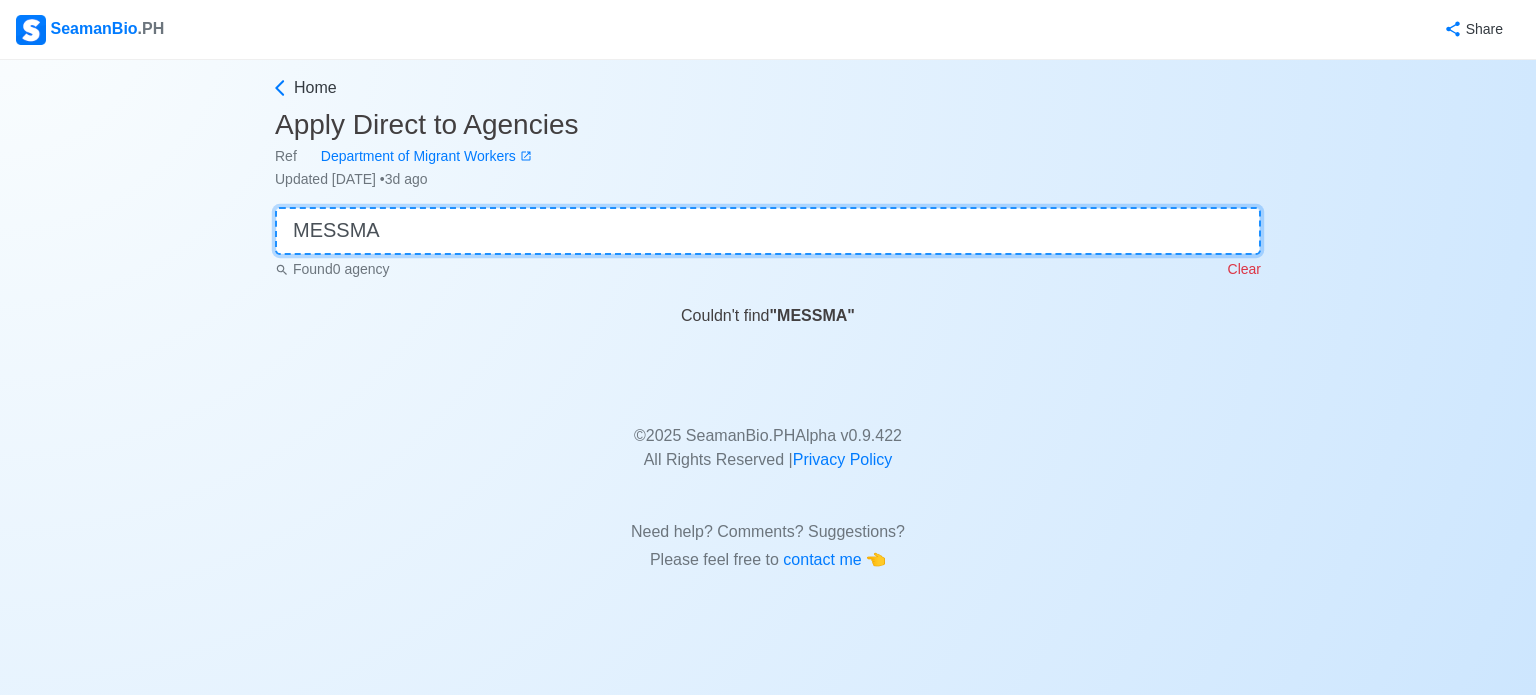 type on "MESSMAN" 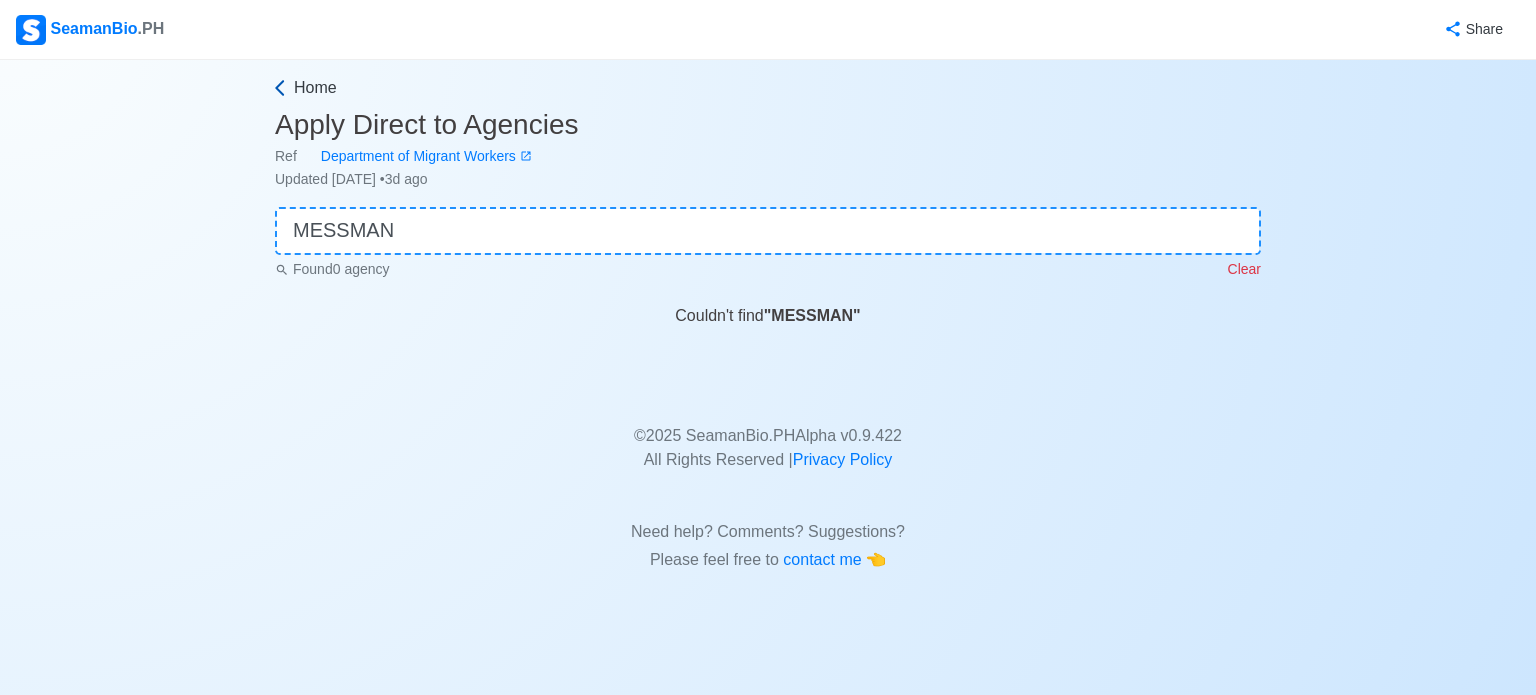 click 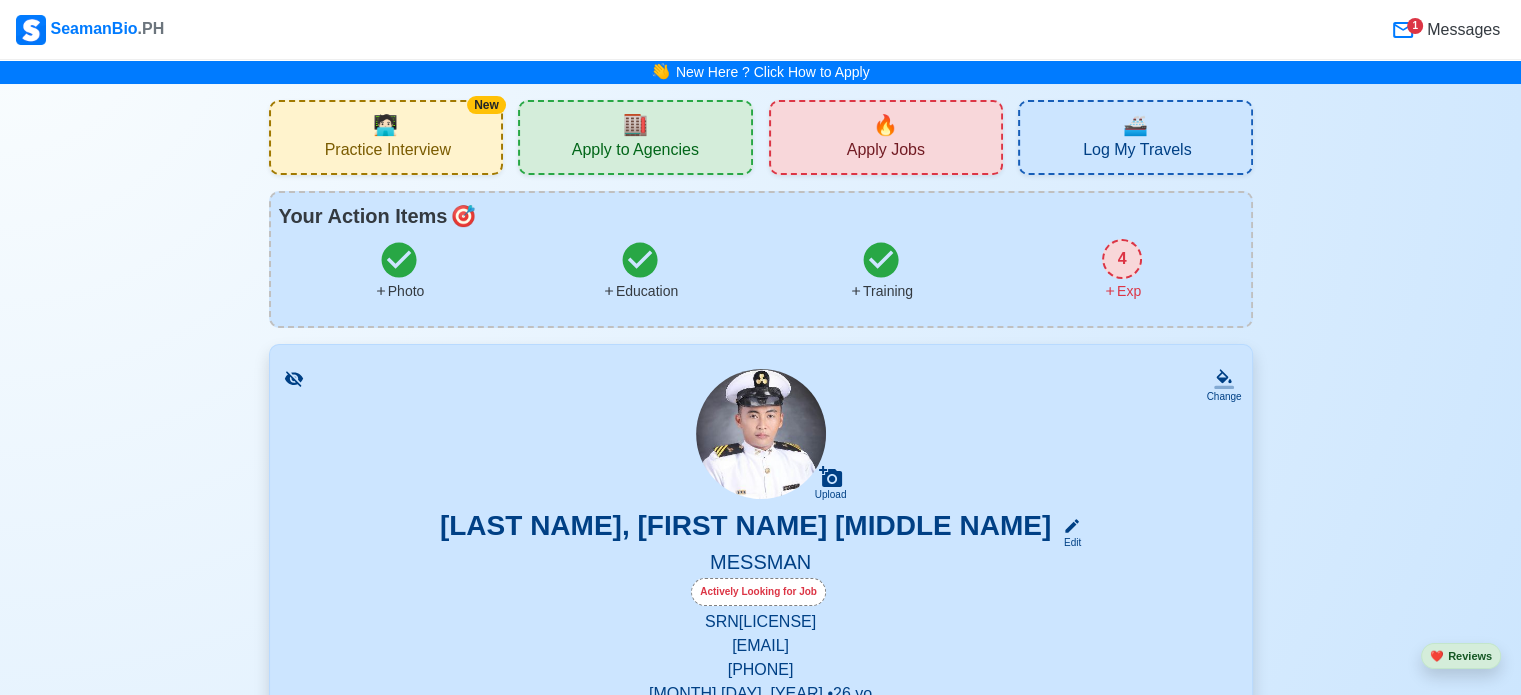 click on "Apply Jobs" at bounding box center (886, 152) 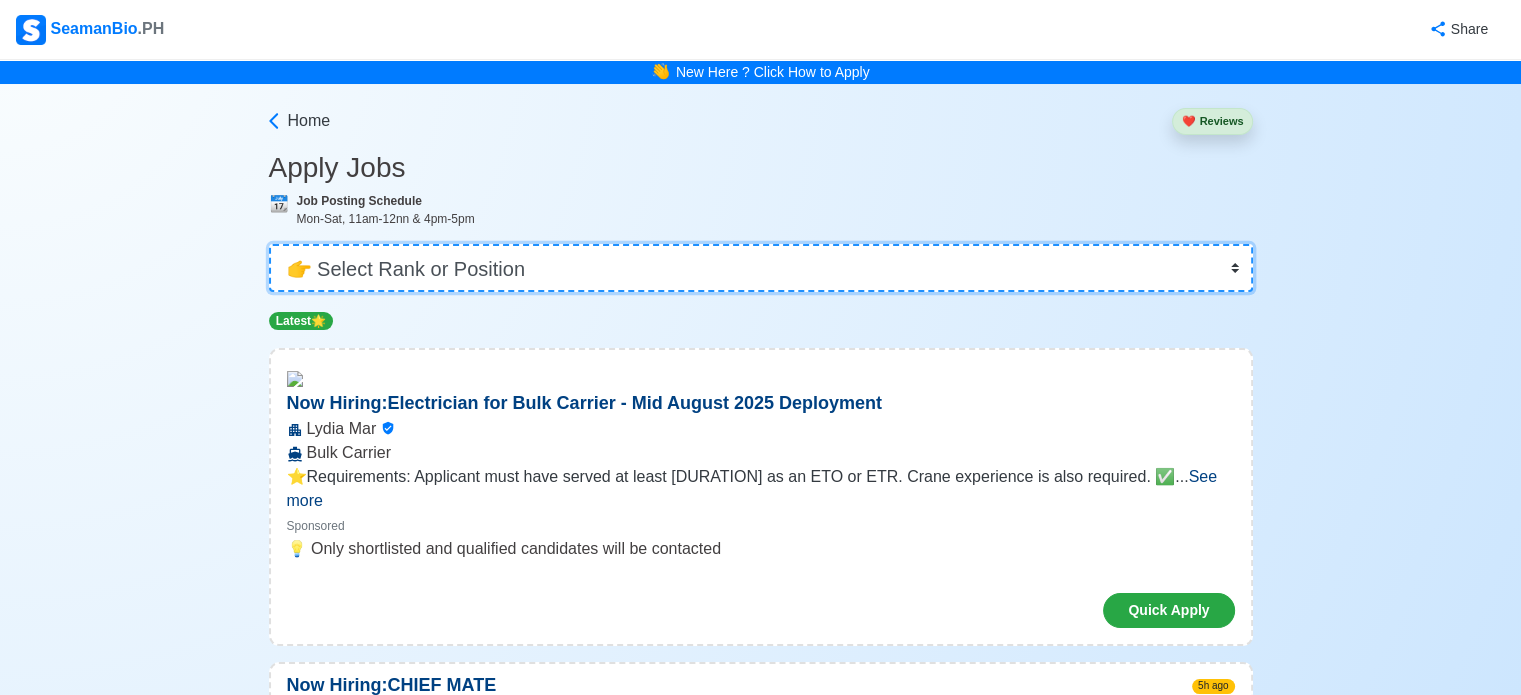 click on "👉 Select Rank or Position Master Chief Officer 2nd Officer 3rd Officer Junior Officer Chief Engineer 2nd Engineer 3rd Engineer 4th Engineer Gas Engineer Junior Engineer 1st Assistant Engineer 2nd Assistant Engineer 3rd Assistant Engineer ETO/ETR Electrician Electrical Engineer Oiler Fitter Welder Chief Cook Chef Cook Messman Wiper Rigger Ordinary Seaman Able Seaman Motorman Pumpman Bosun Cadet Reefer Mechanic Operator Repairman Painter Steward Waiter Others" at bounding box center (761, 268) 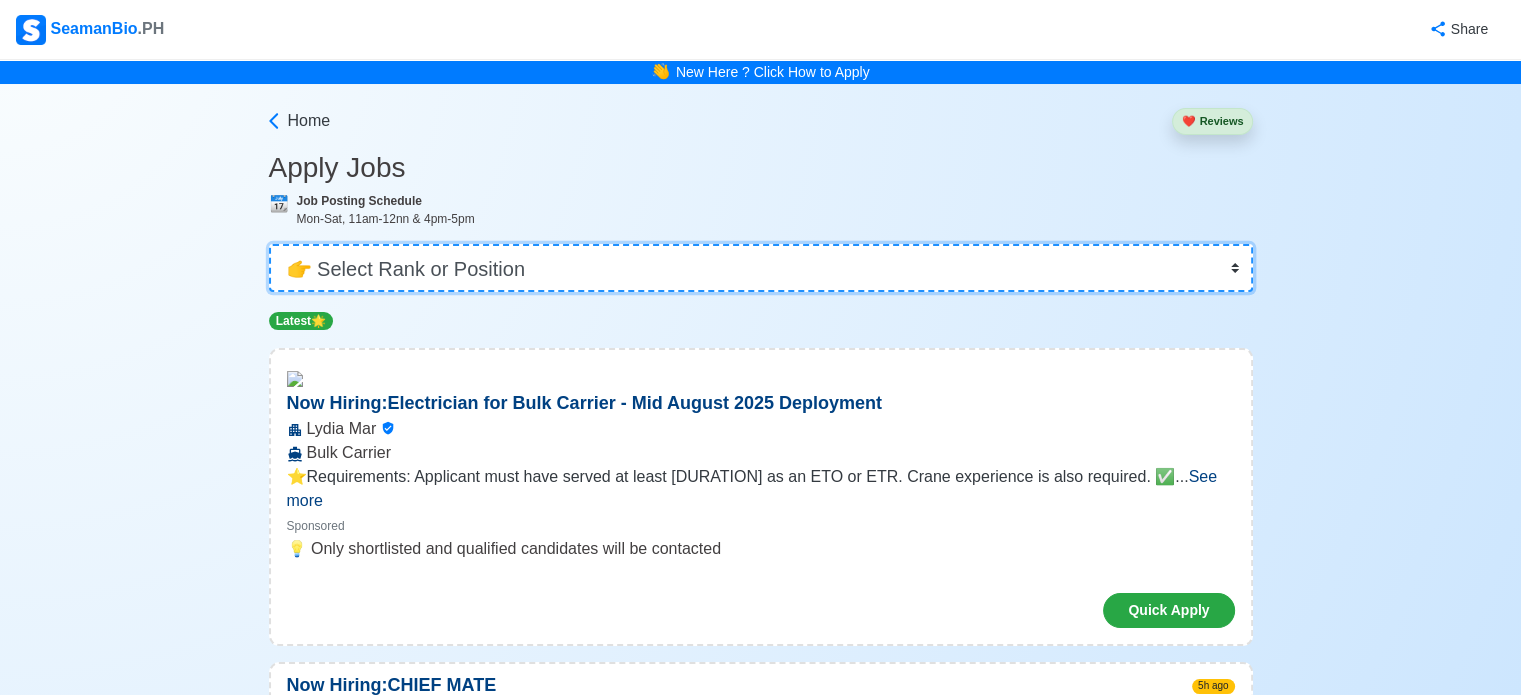 select on "Messman" 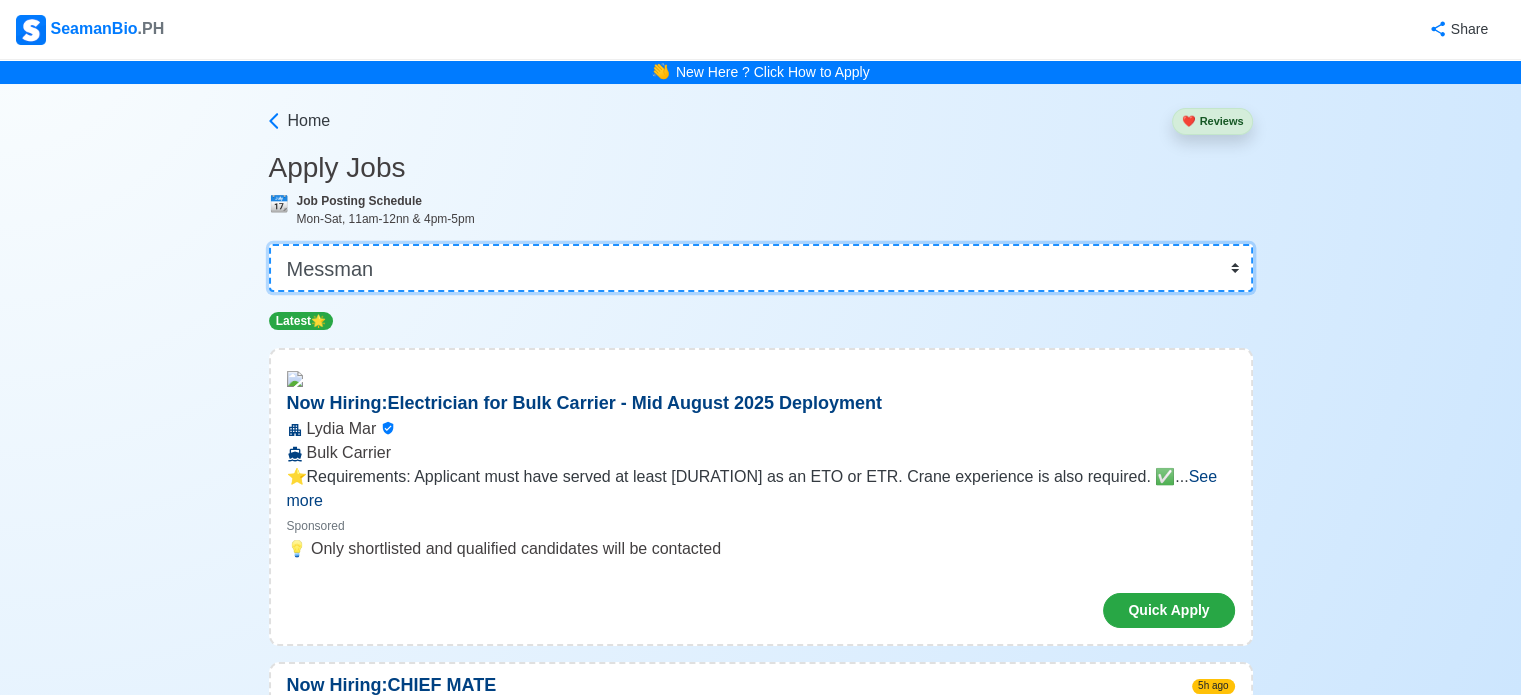click on "👉 Select Rank or Position Master Chief Officer 2nd Officer 3rd Officer Junior Officer Chief Engineer 2nd Engineer 3rd Engineer 4th Engineer Gas Engineer Junior Engineer 1st Assistant Engineer 2nd Assistant Engineer 3rd Assistant Engineer ETO/ETR Electrician Electrical Engineer Oiler Fitter Welder Chief Cook Chef Cook Messman Wiper Rigger Ordinary Seaman Able Seaman Motorman Pumpman Bosun Cadet Reefer Mechanic Operator Repairman Painter Steward Waiter Others" at bounding box center (761, 268) 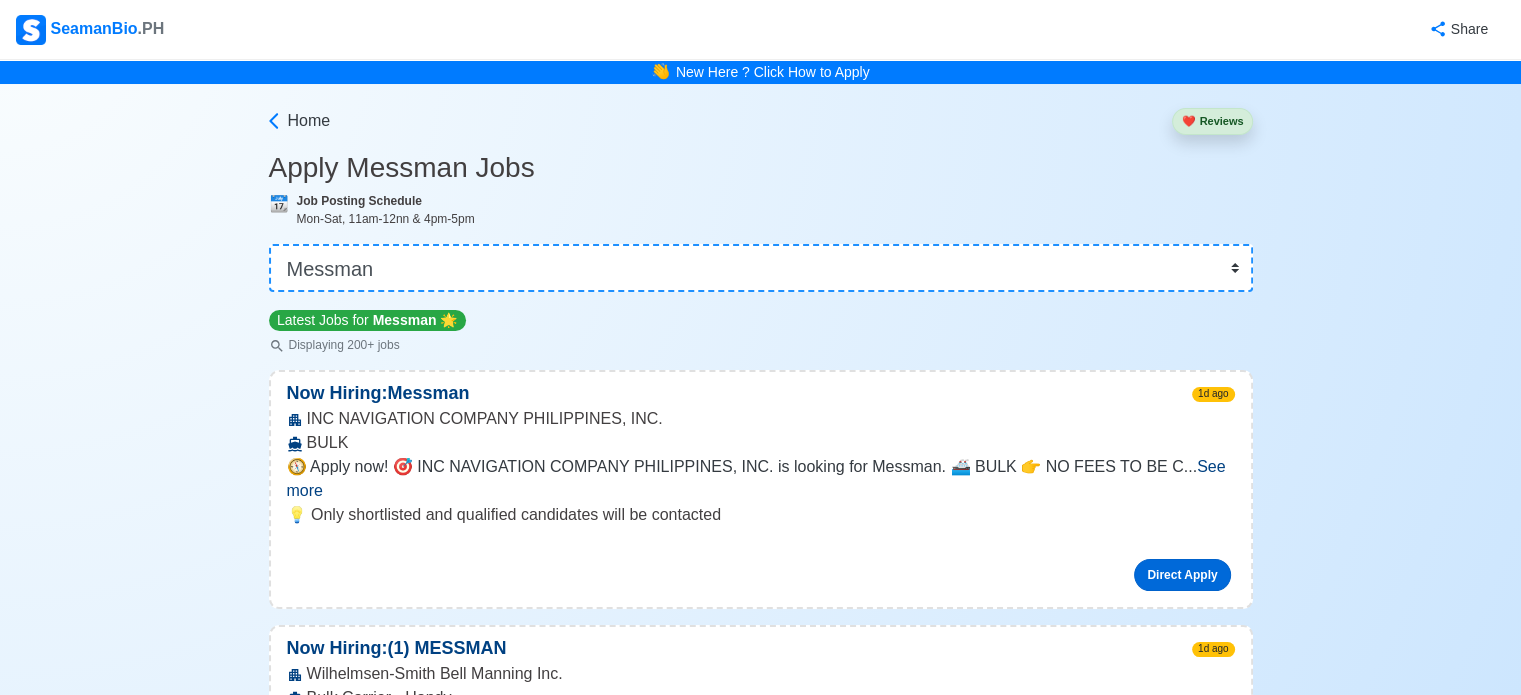 click on "Direct Apply" at bounding box center [1182, 575] 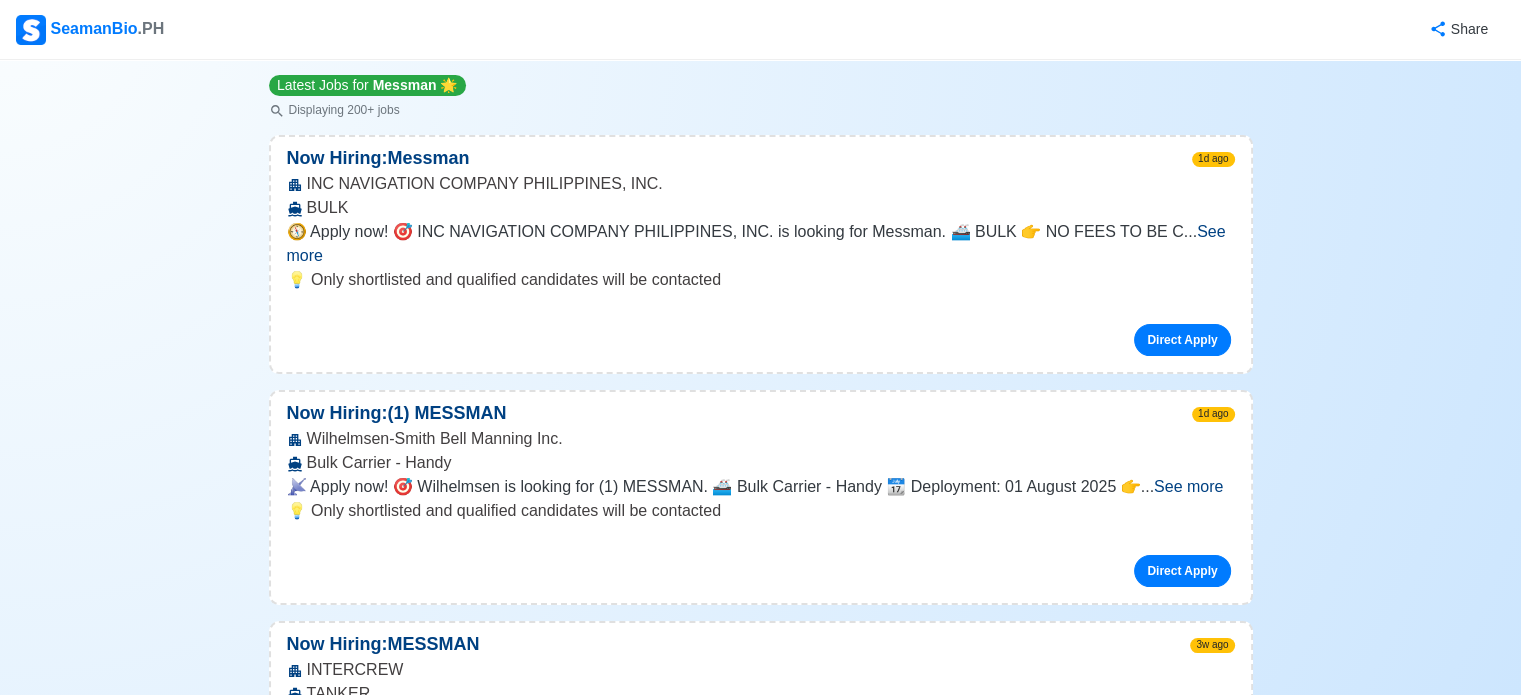 scroll, scrollTop: 228, scrollLeft: 0, axis: vertical 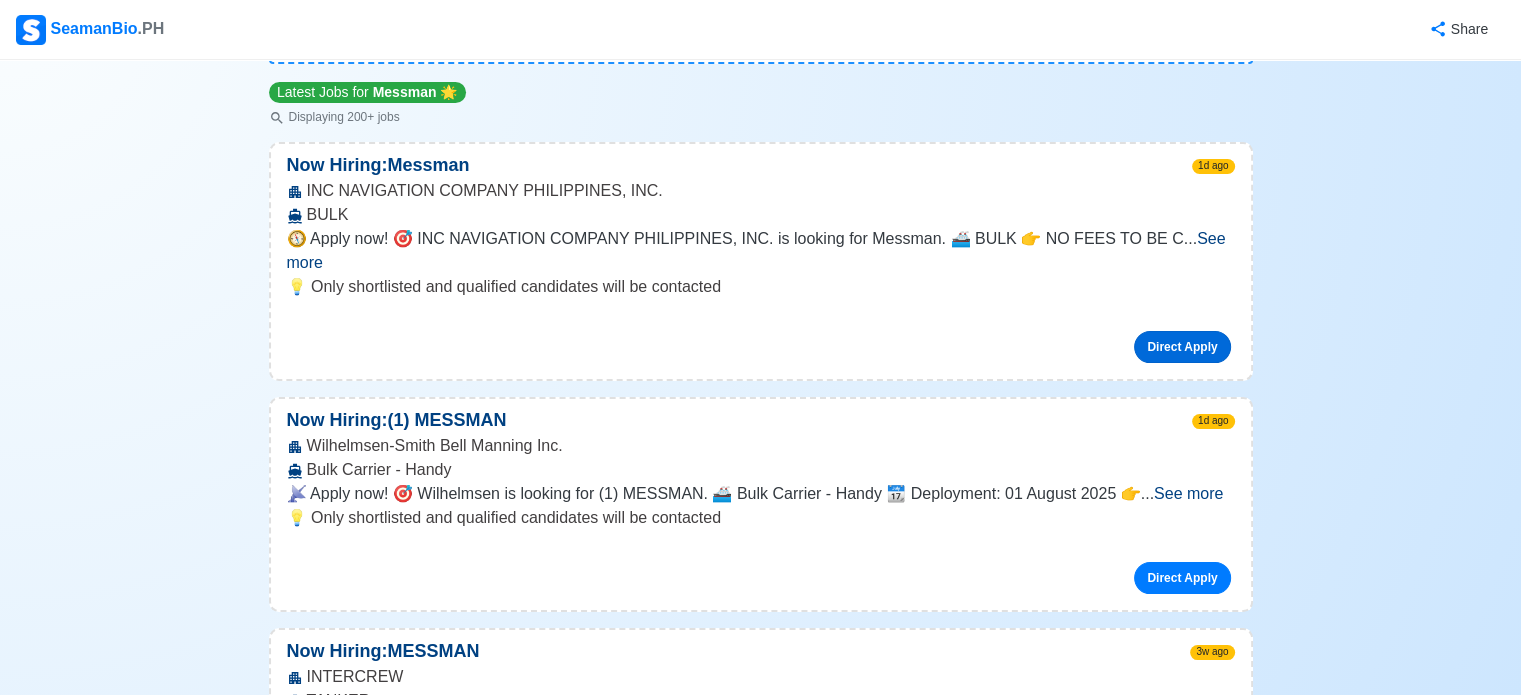 click on "Direct Apply" at bounding box center [1182, 347] 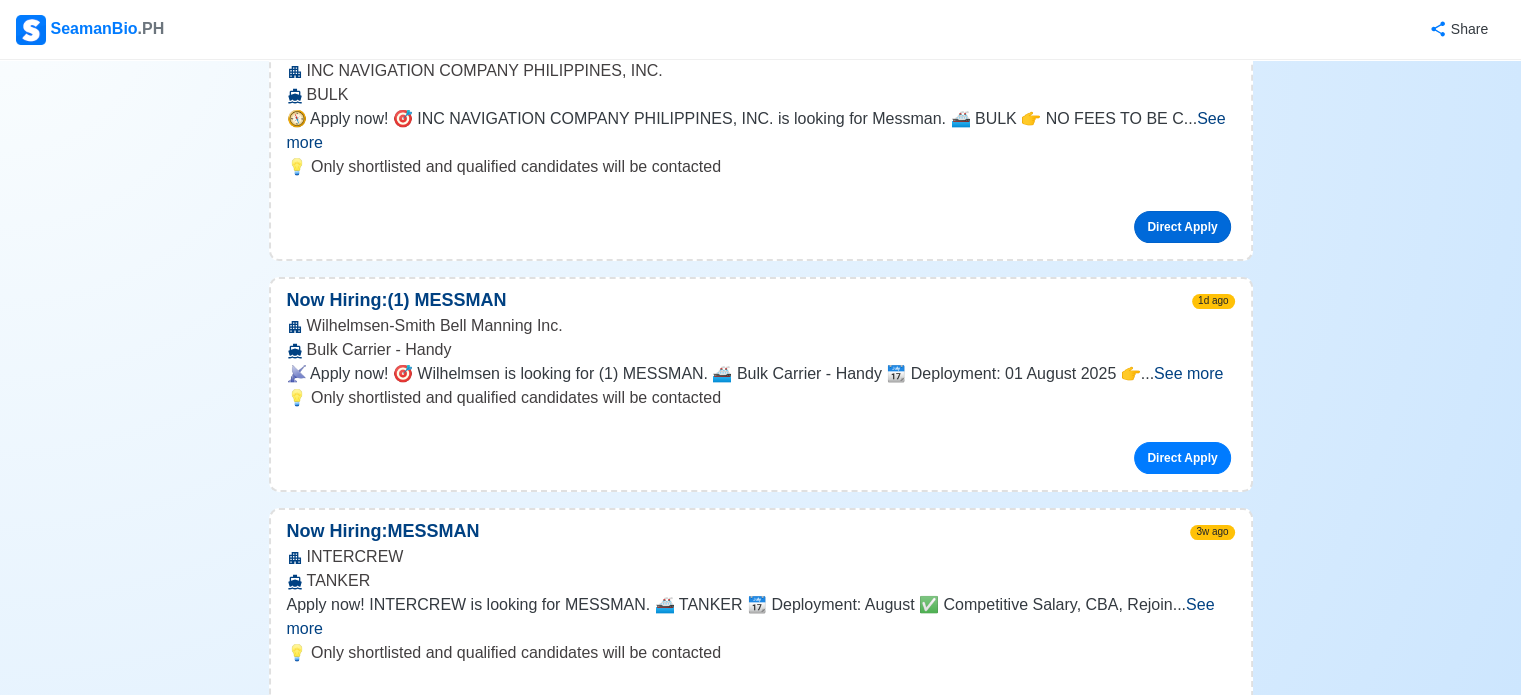 scroll, scrollTop: 352, scrollLeft: 0, axis: vertical 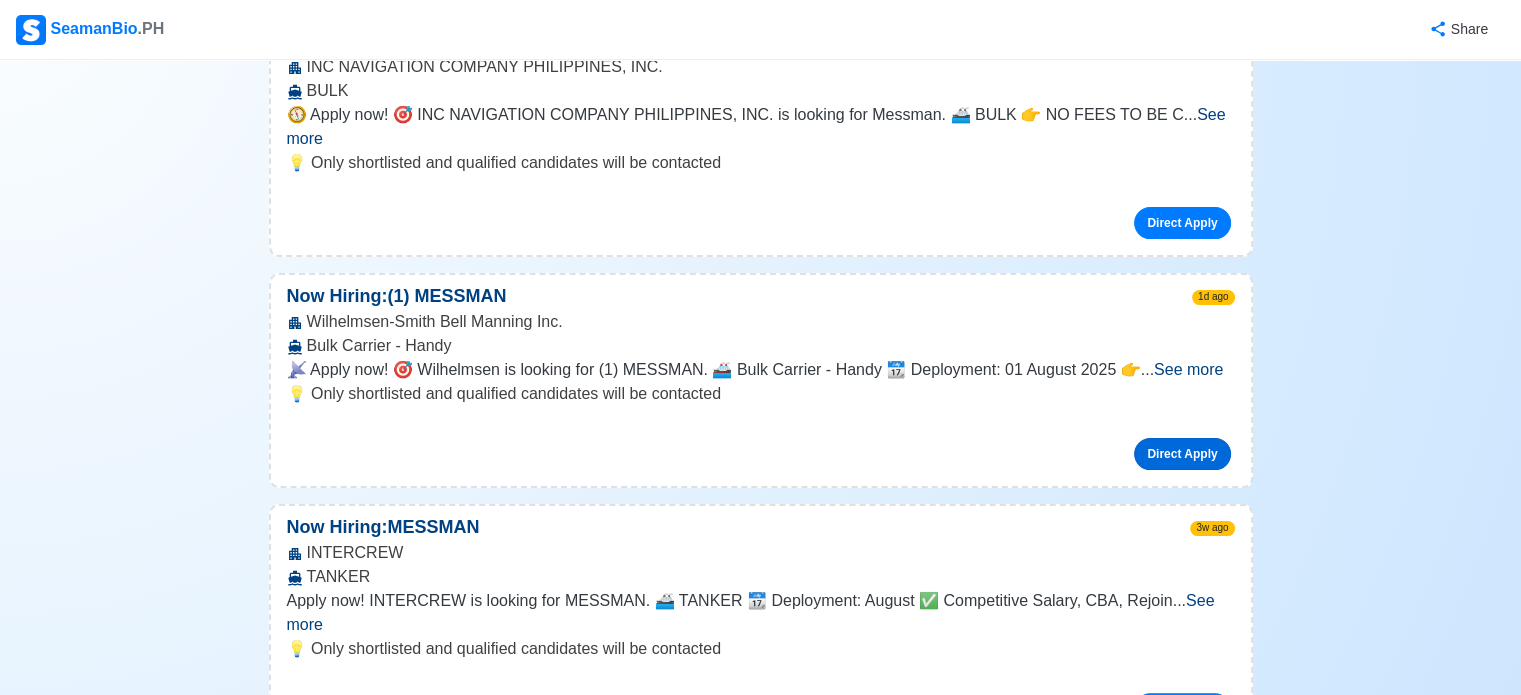 click on "Direct Apply" at bounding box center (1182, 454) 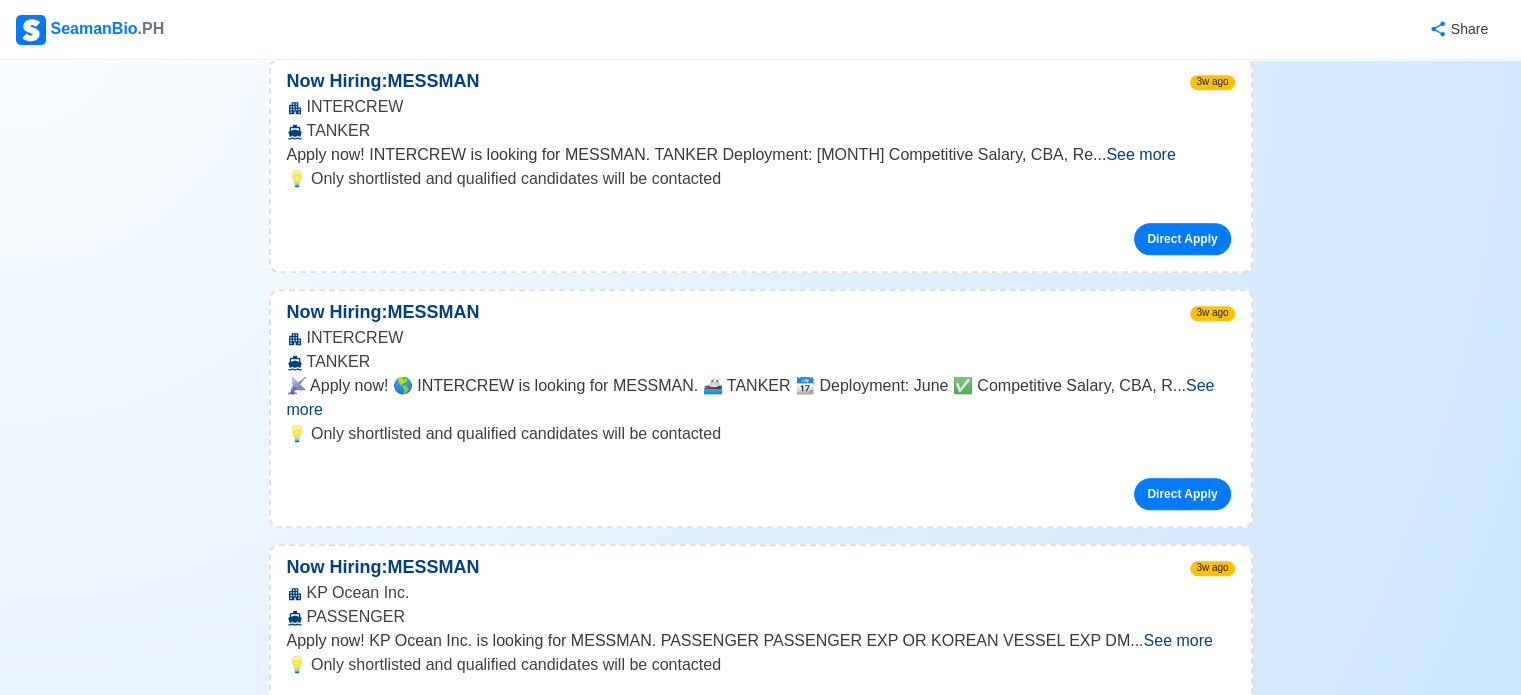 scroll, scrollTop: 0, scrollLeft: 0, axis: both 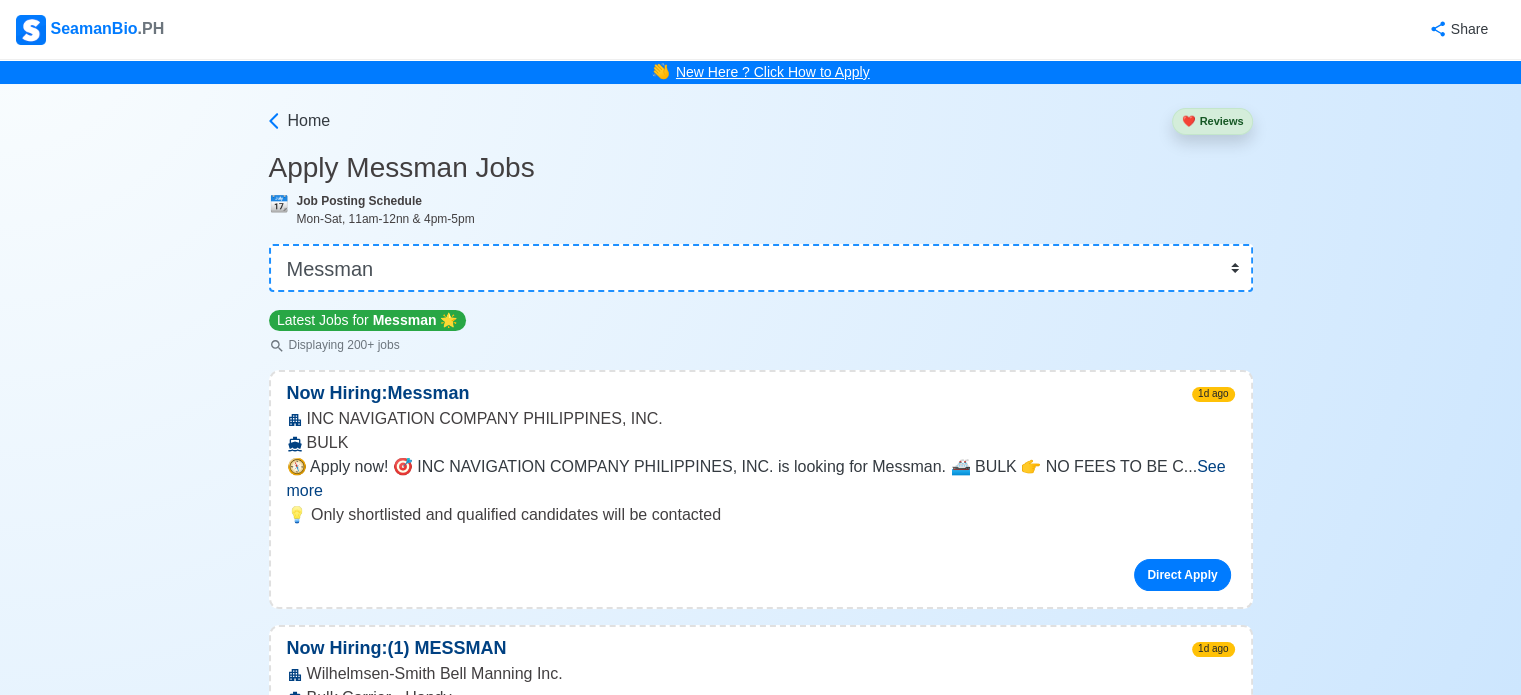click on "New Here ? Click How to Apply" at bounding box center [773, 72] 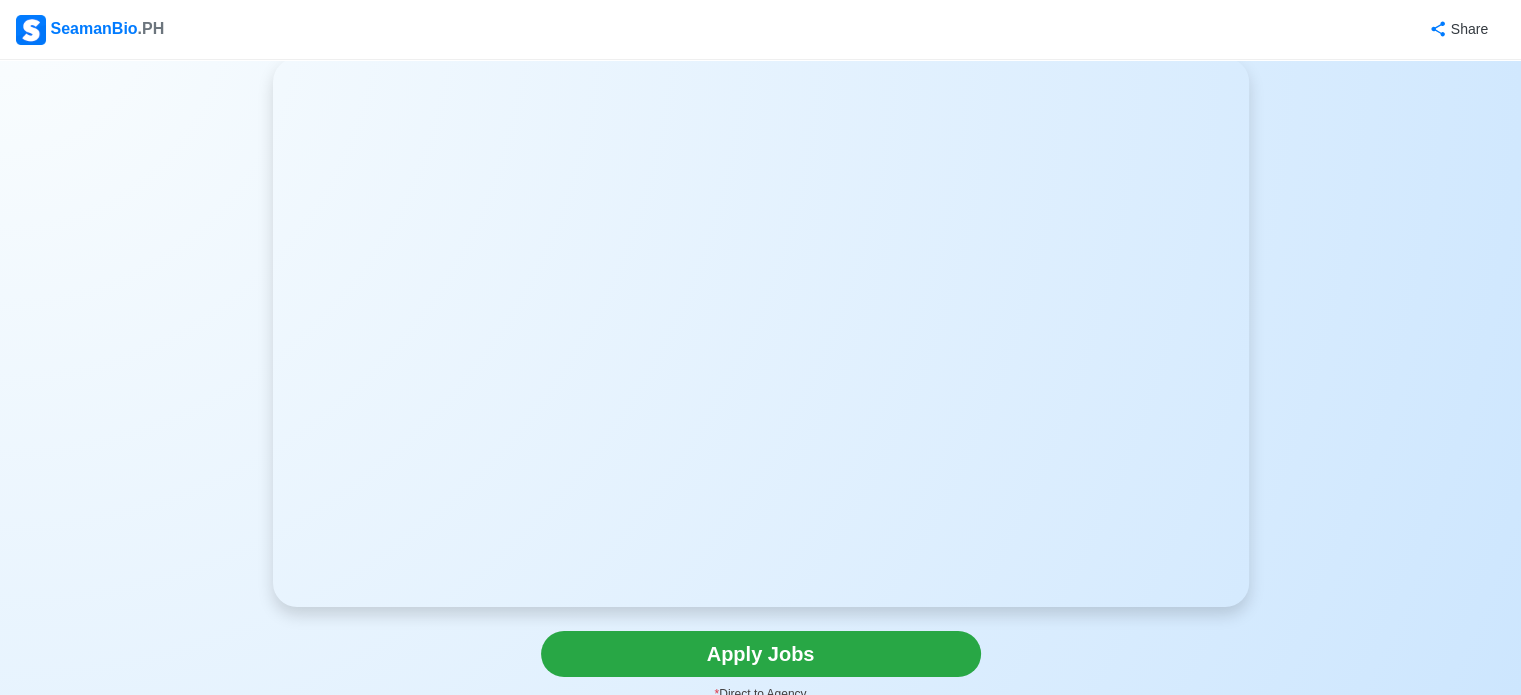 scroll, scrollTop: 128, scrollLeft: 0, axis: vertical 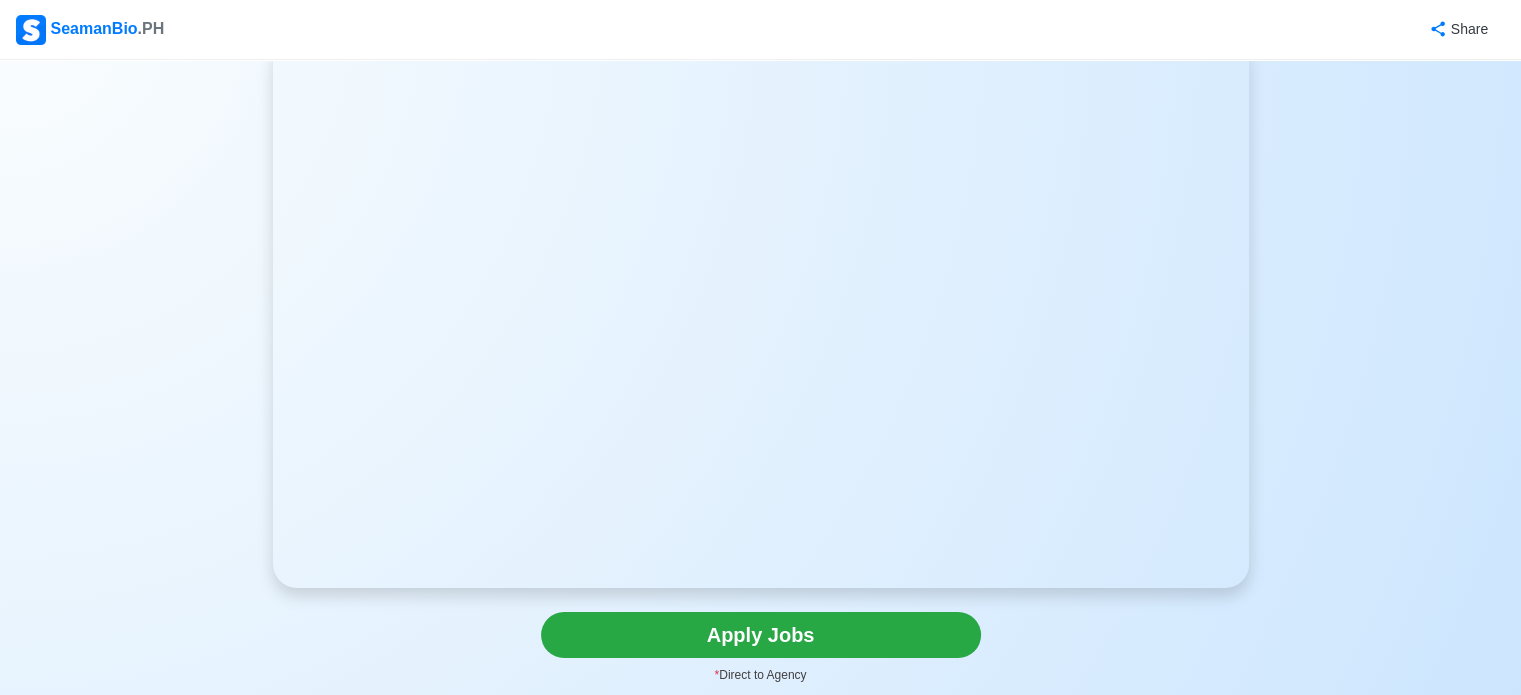 click on "SeamanBio .PH" at bounding box center [90, 30] 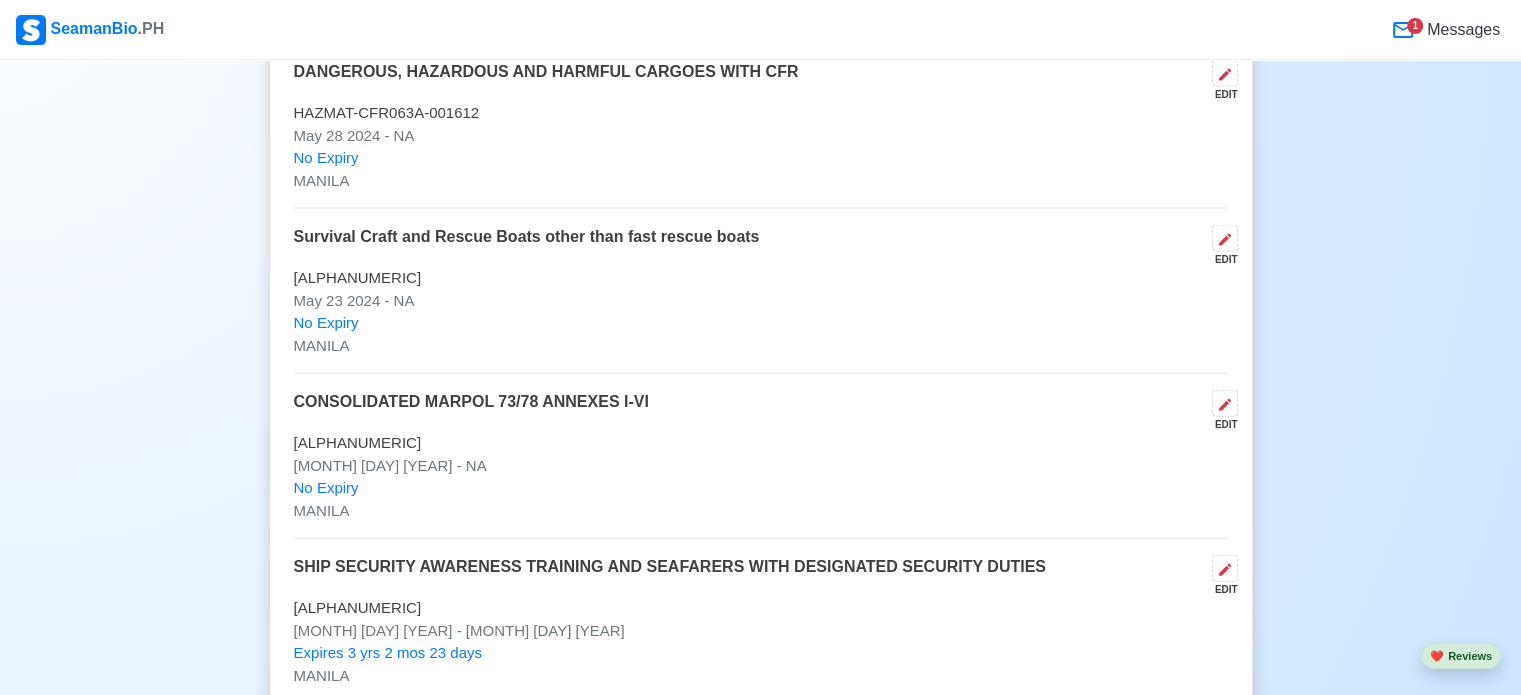 scroll, scrollTop: 4505, scrollLeft: 0, axis: vertical 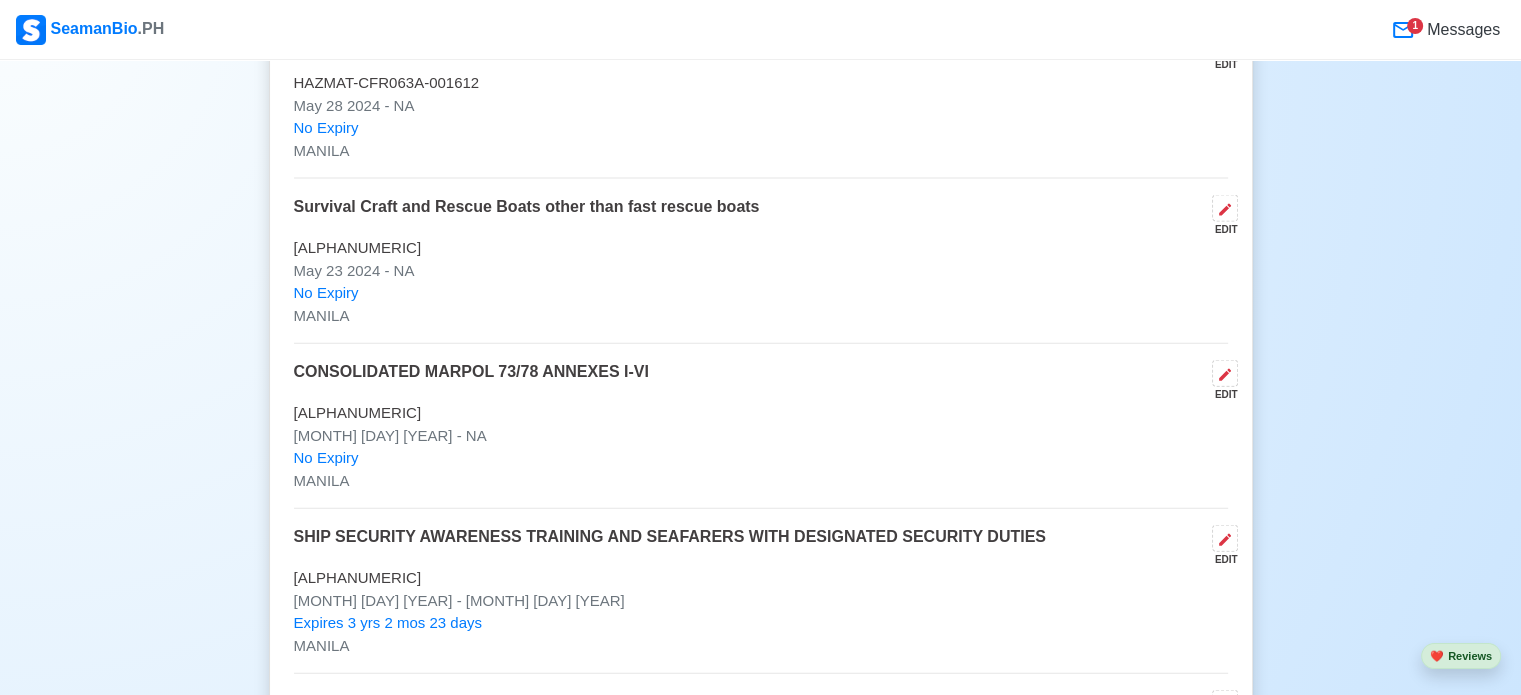 click on "[ALPHANUMERIC]" at bounding box center [761, 413] 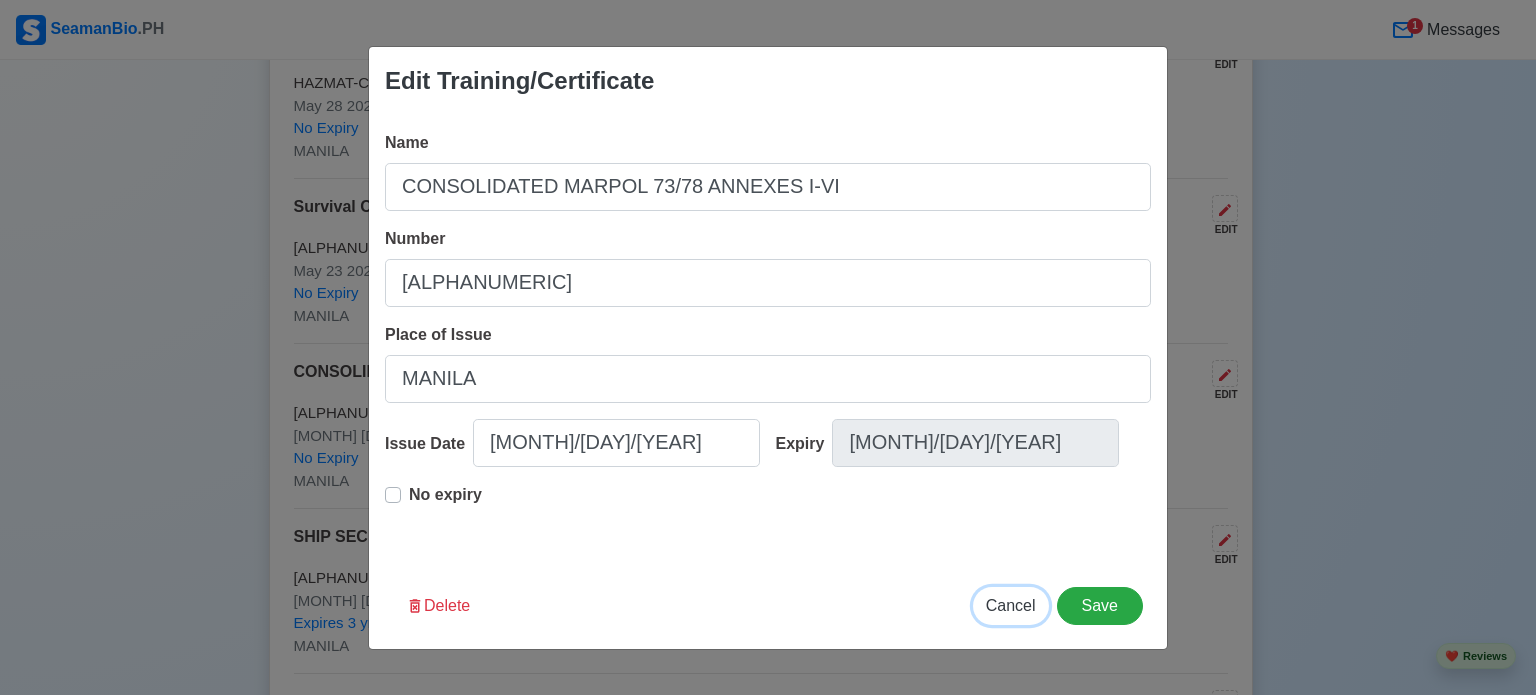 click on "Cancel" at bounding box center [1011, 605] 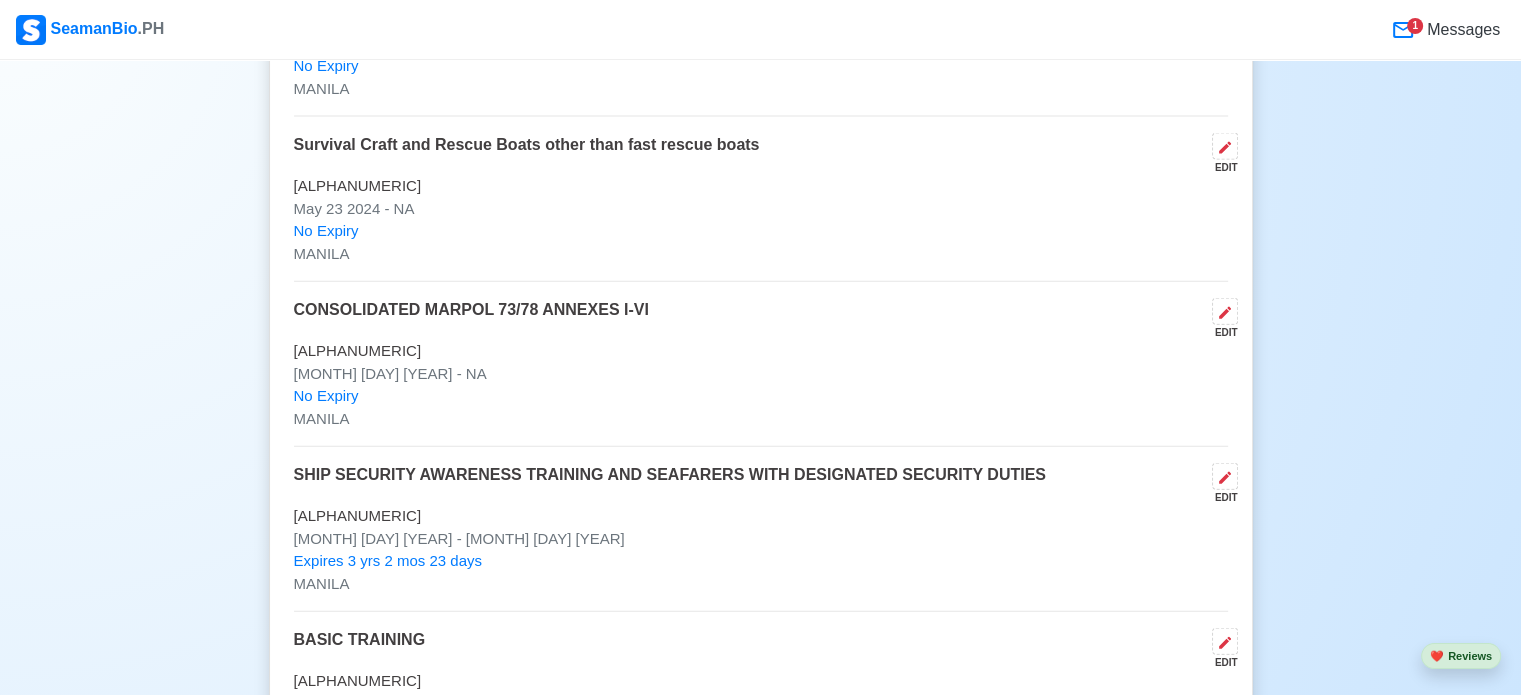 scroll, scrollTop: 4554, scrollLeft: 0, axis: vertical 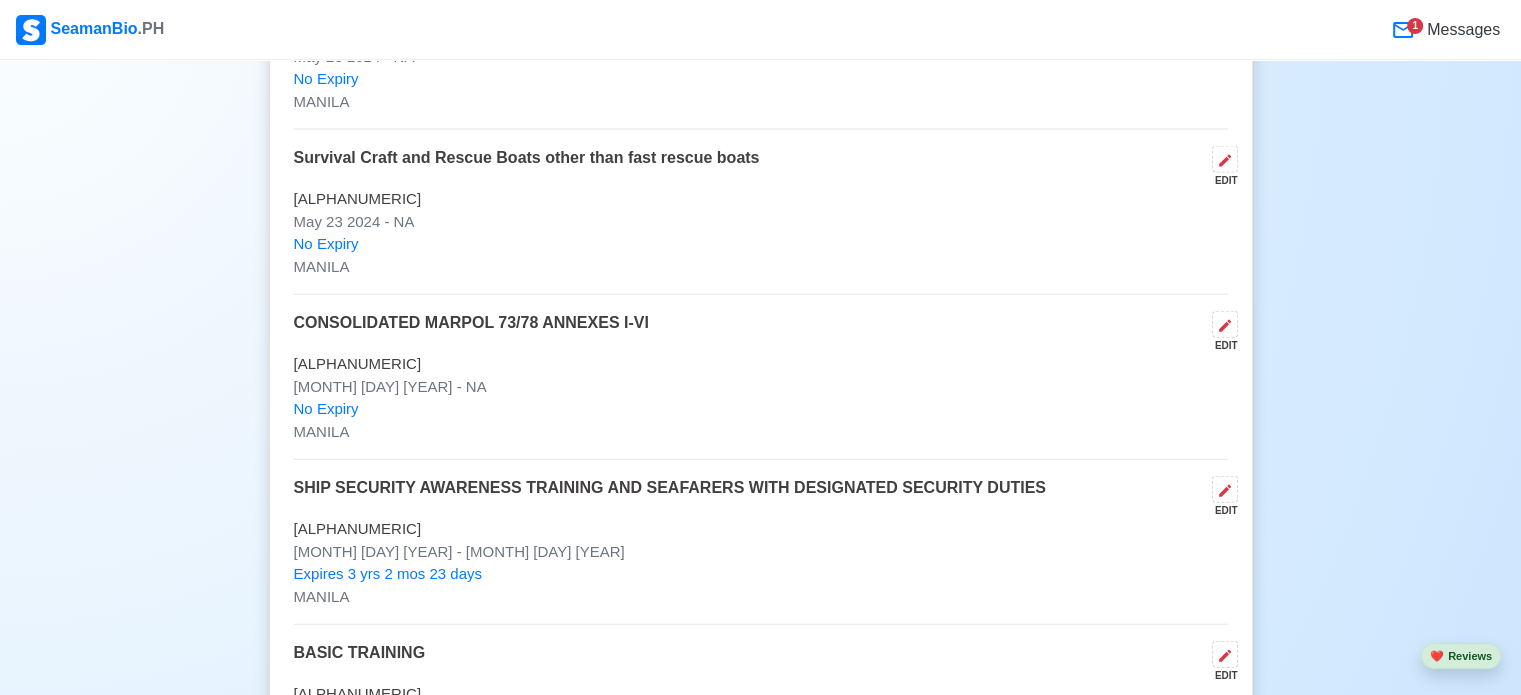 click on "Survival Craft and Rescue Boats other than fast rescue boats" at bounding box center [527, 167] 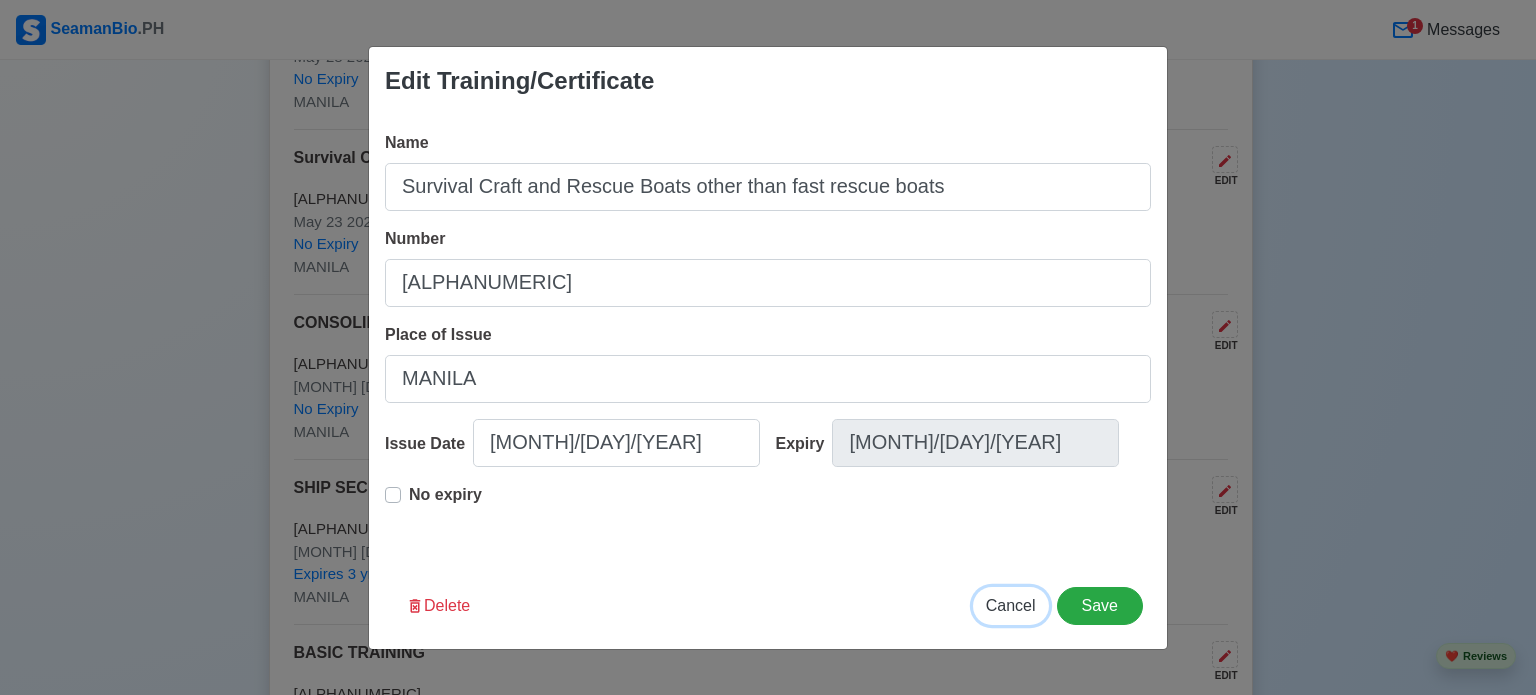 click on "Cancel" at bounding box center (1011, 605) 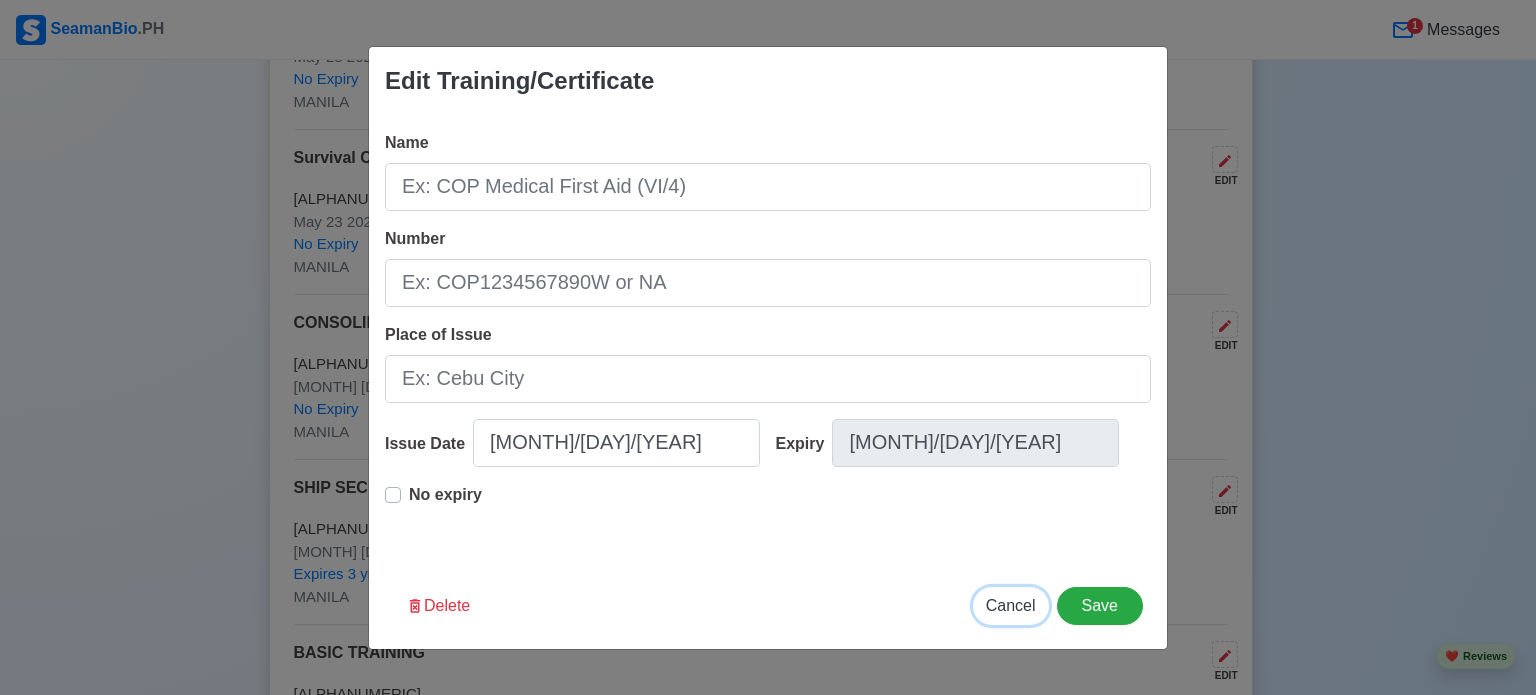 type on "[MONTH]/[DAY]/[YEAR]" 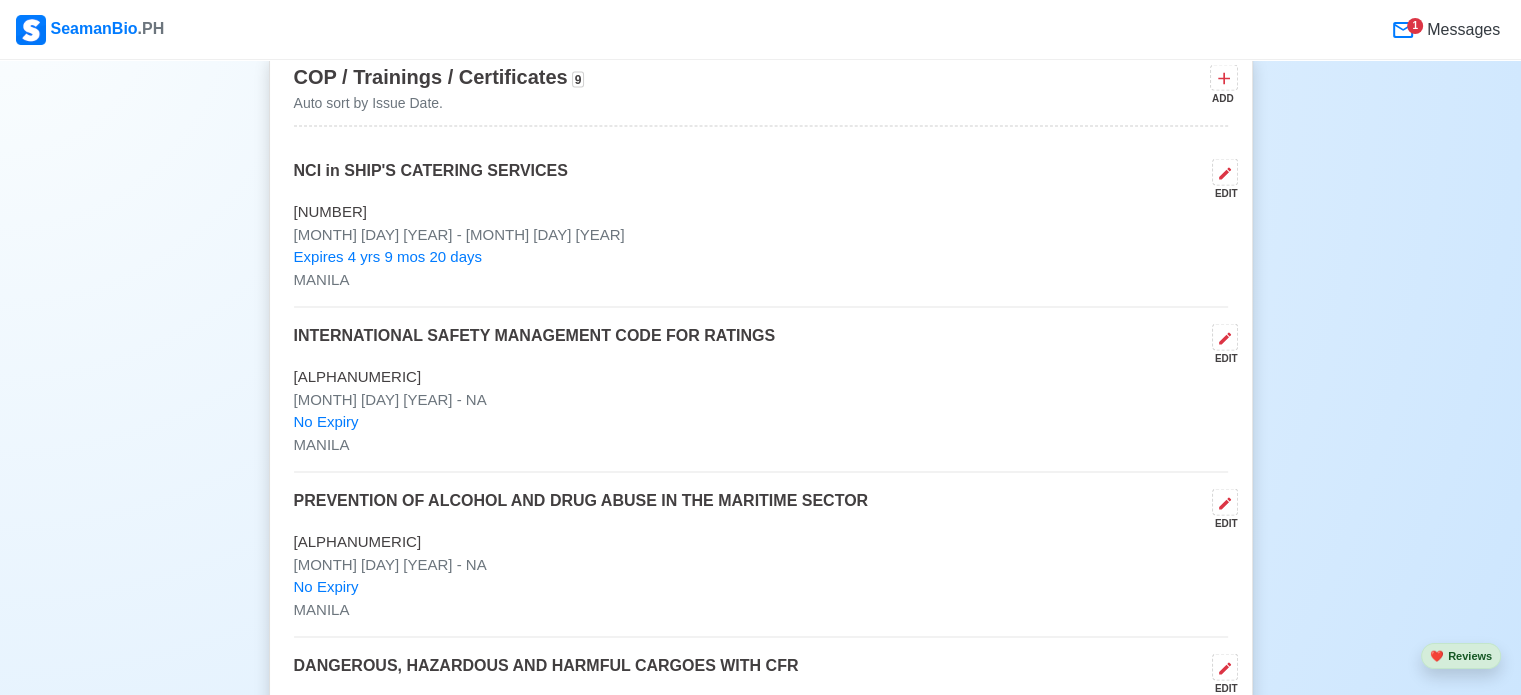 scroll, scrollTop: 3884, scrollLeft: 0, axis: vertical 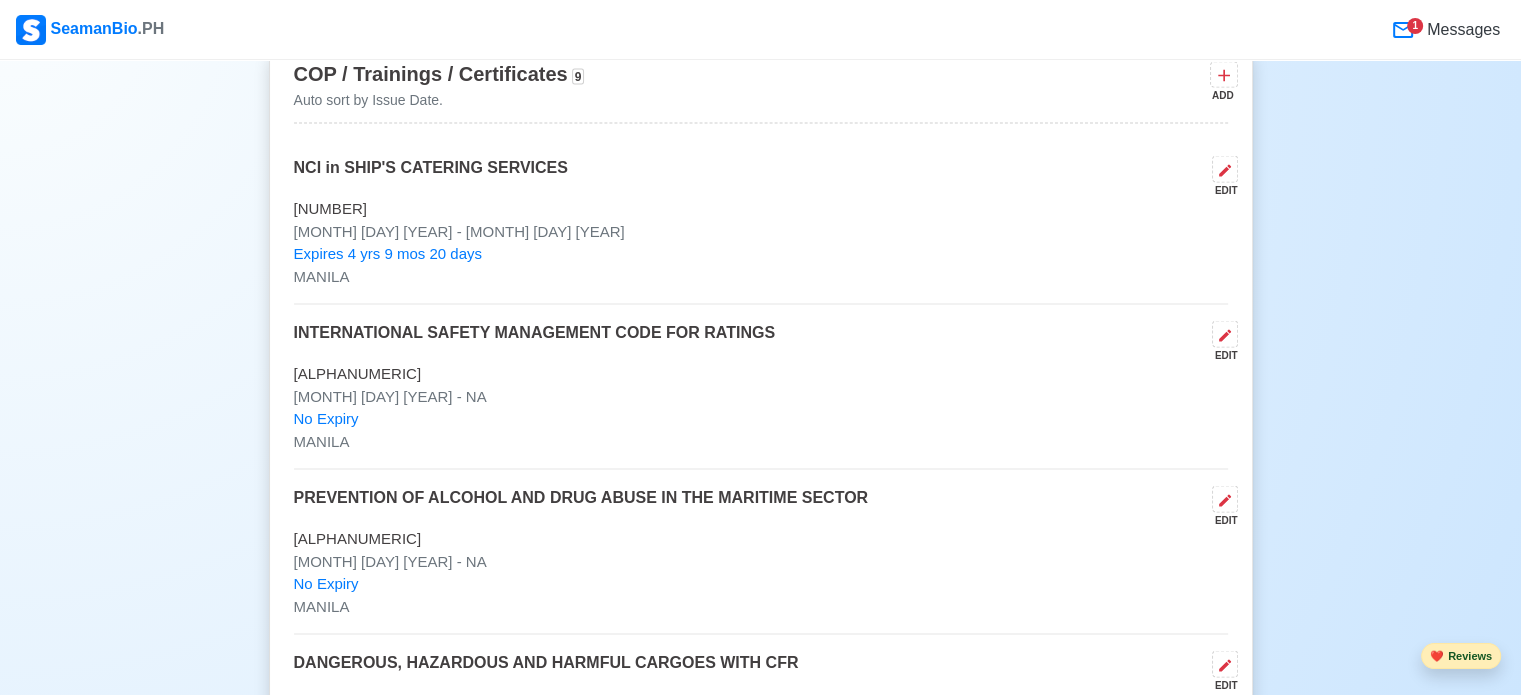 click on "❤️ Reviews" at bounding box center [1461, 656] 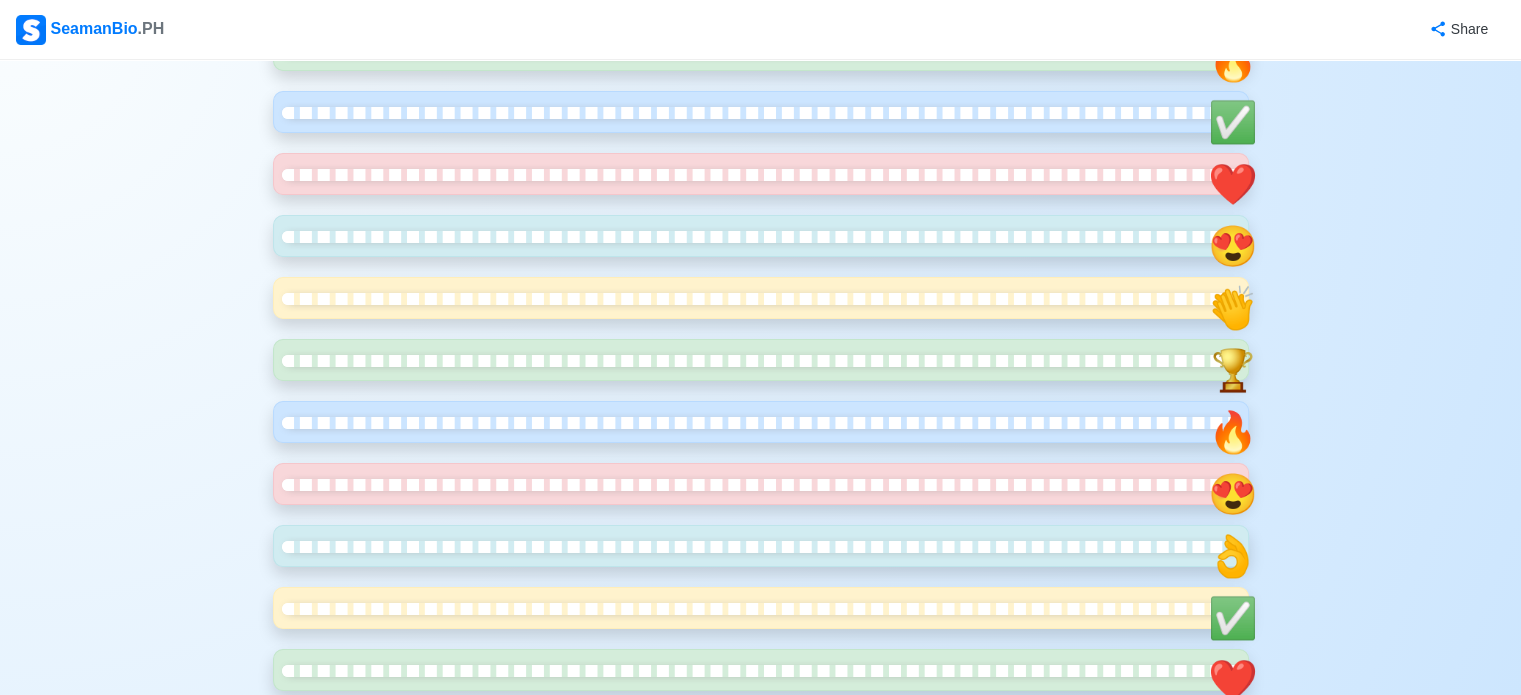 scroll, scrollTop: 720, scrollLeft: 0, axis: vertical 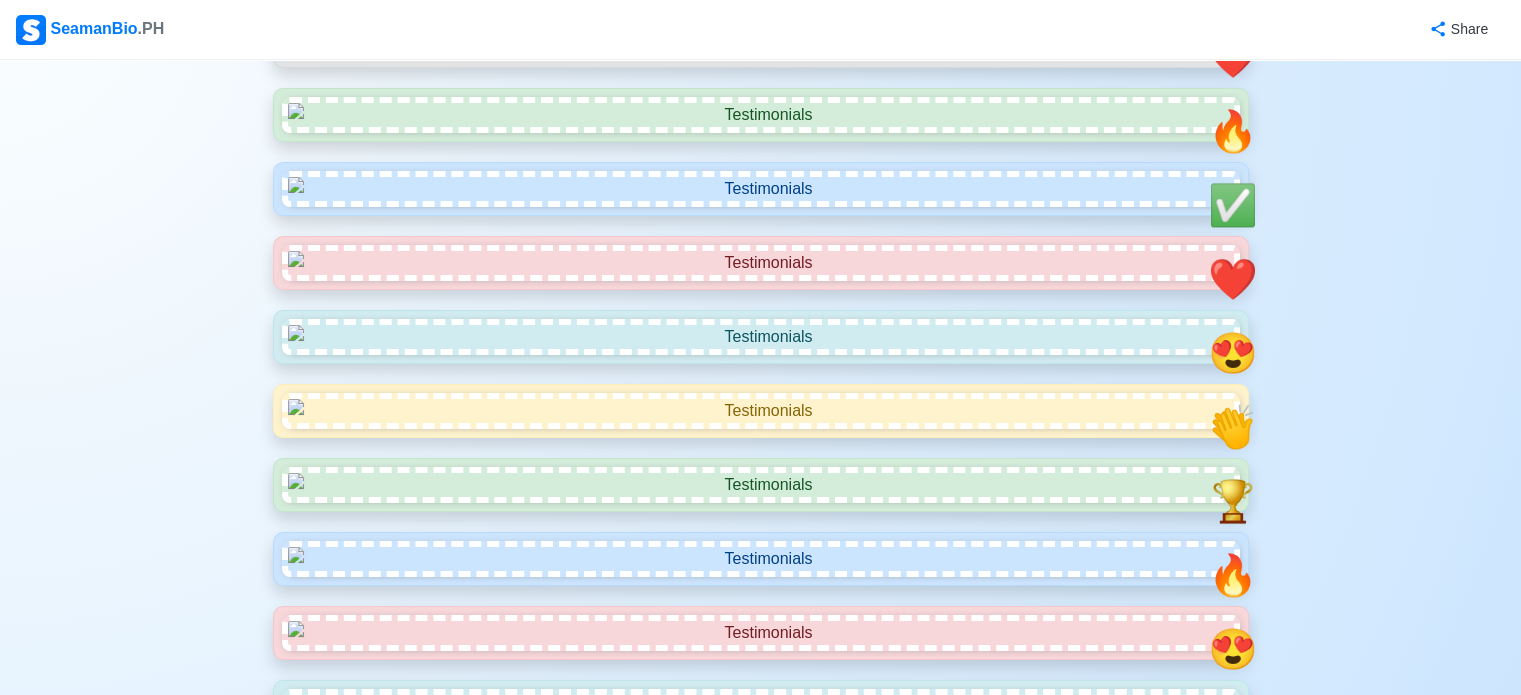 click on "SeamanBio .PH" at bounding box center [90, 30] 